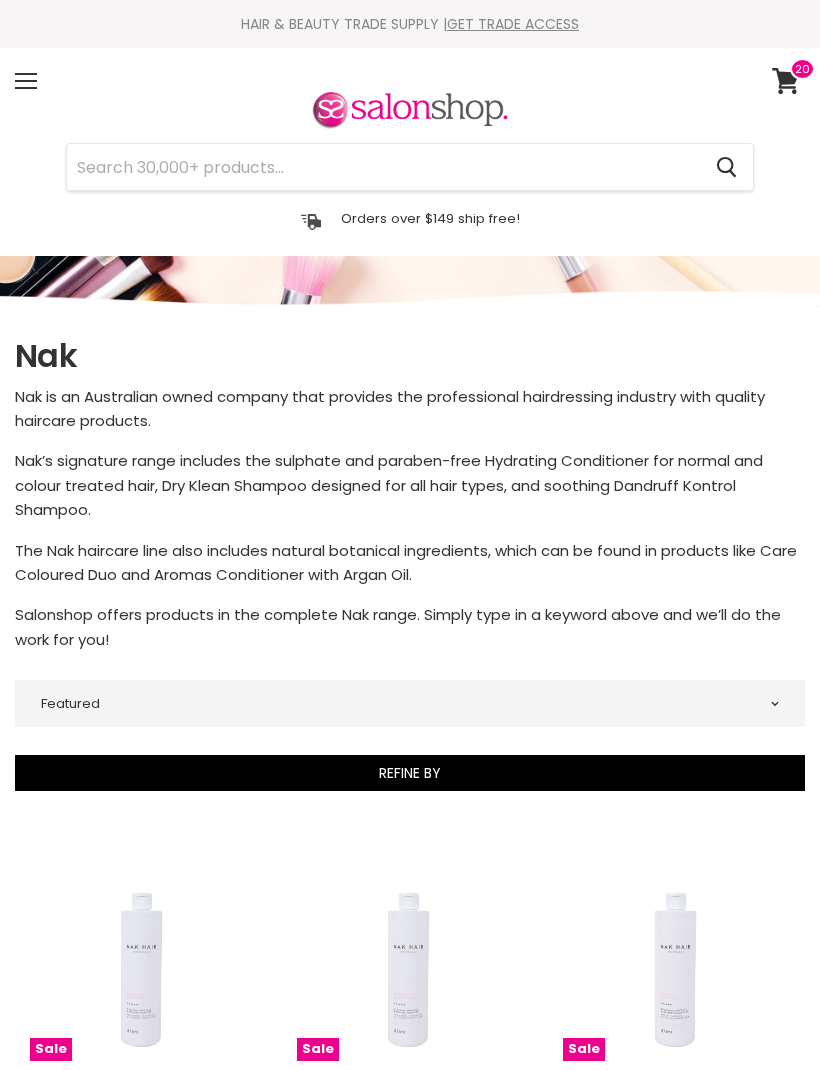 select on "manual" 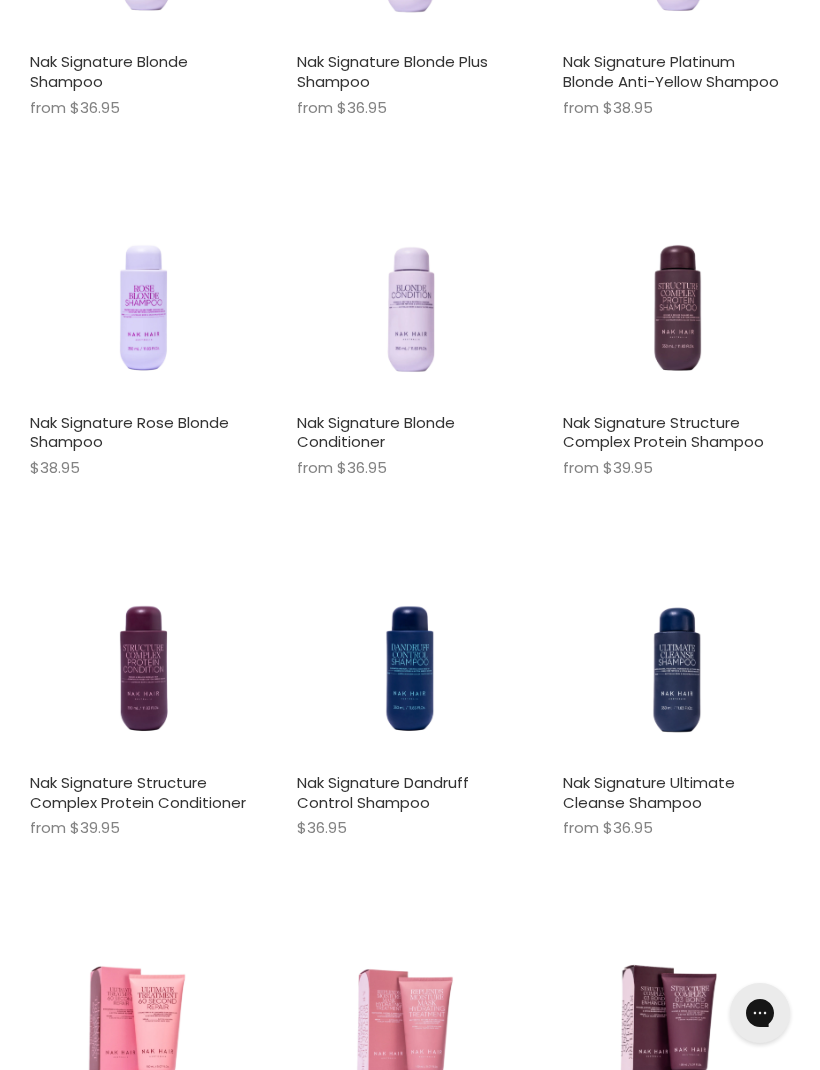 scroll, scrollTop: 0, scrollLeft: 0, axis: both 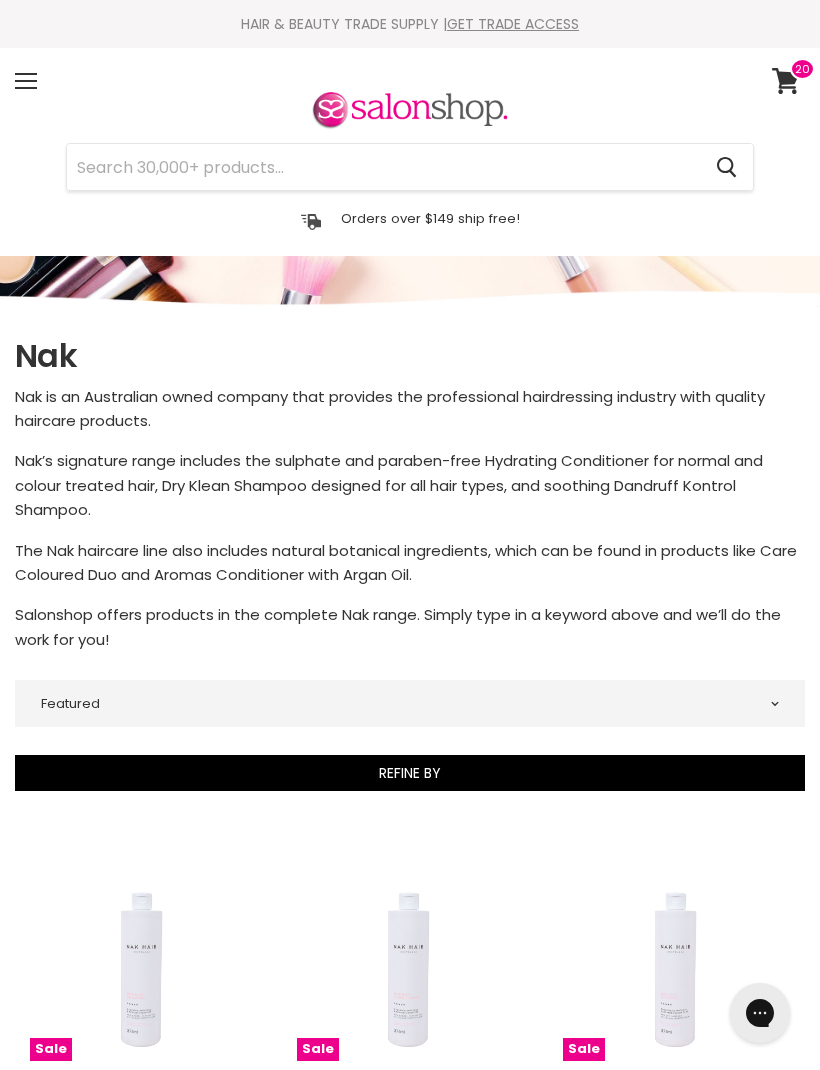 click 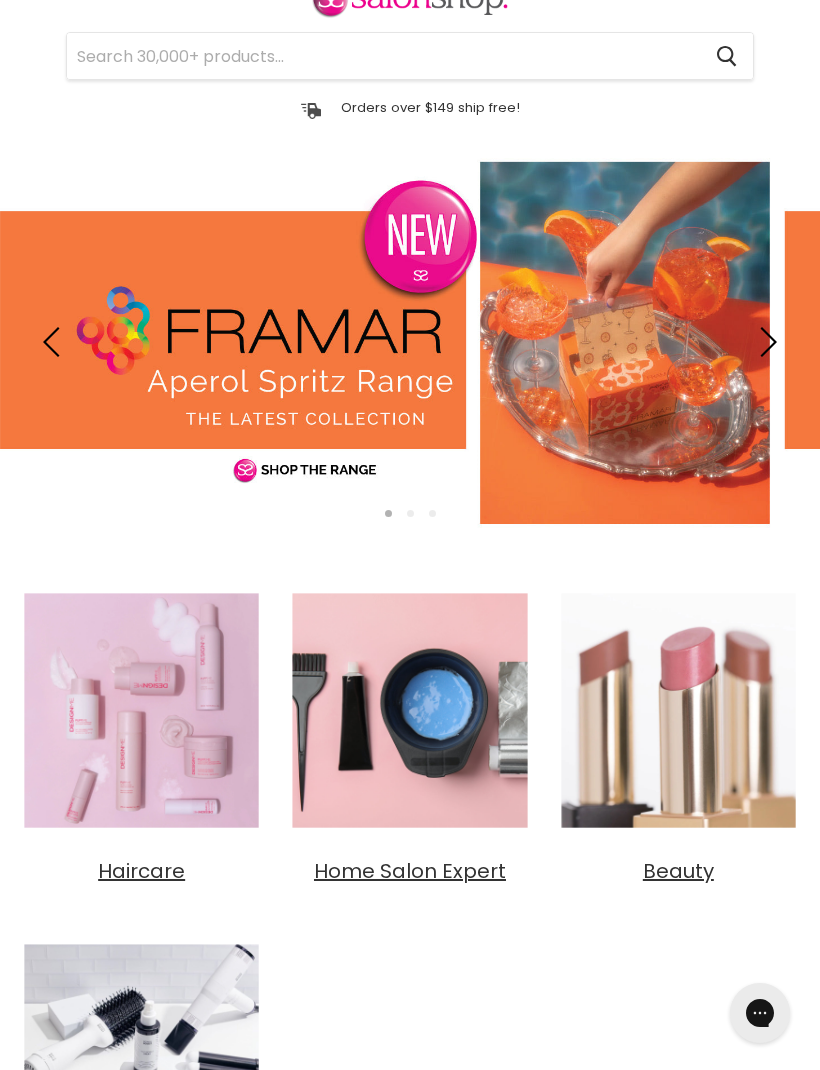 scroll, scrollTop: 0, scrollLeft: 0, axis: both 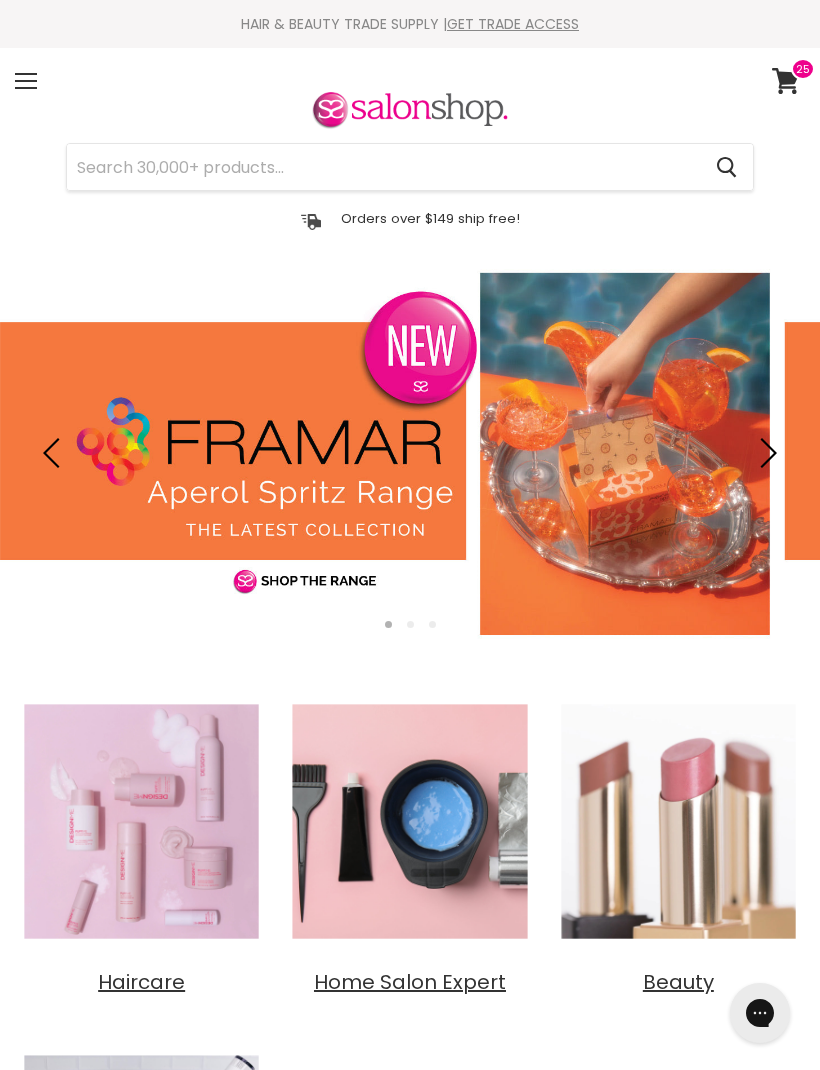 click on "Menu" at bounding box center [26, 81] 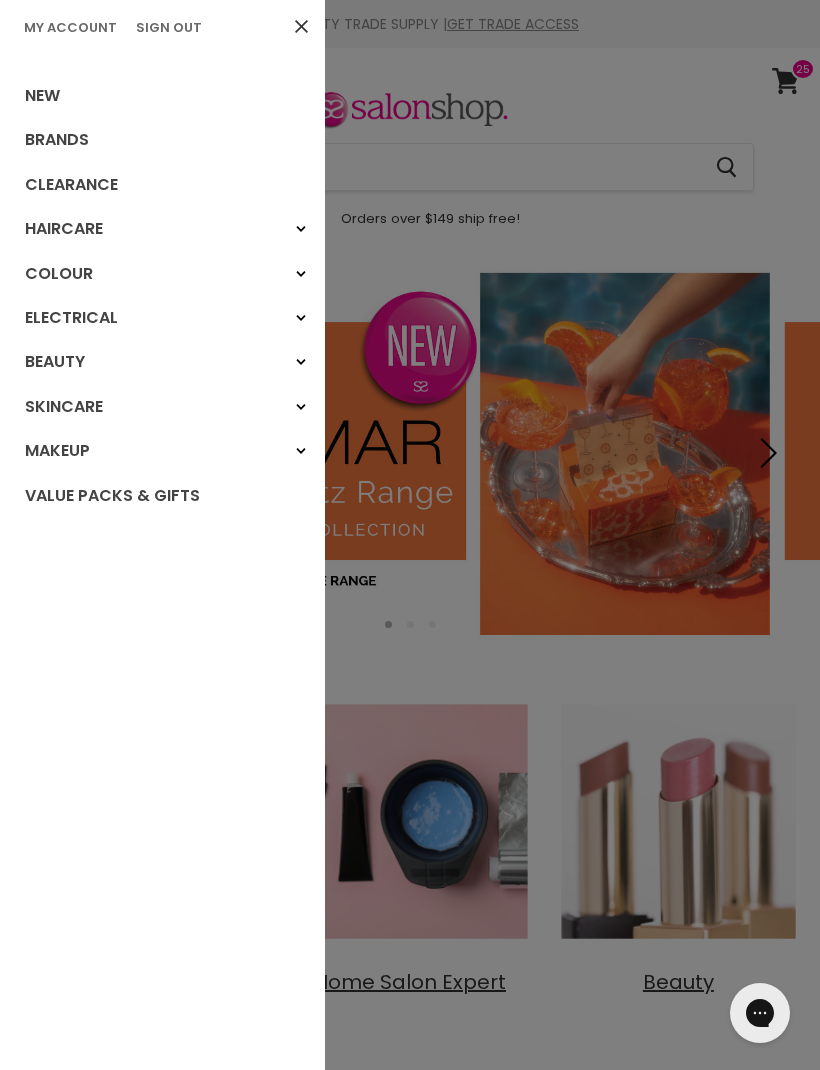 click on "New" at bounding box center (162, 96) 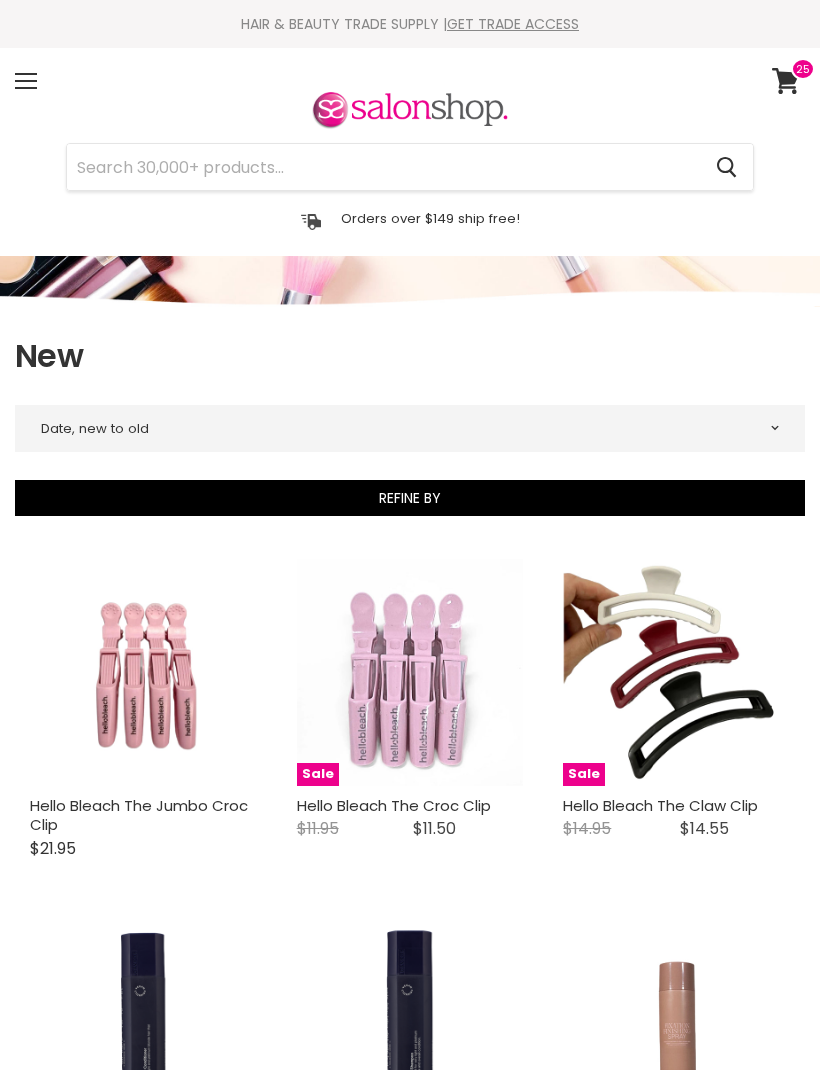 select on "created-descending" 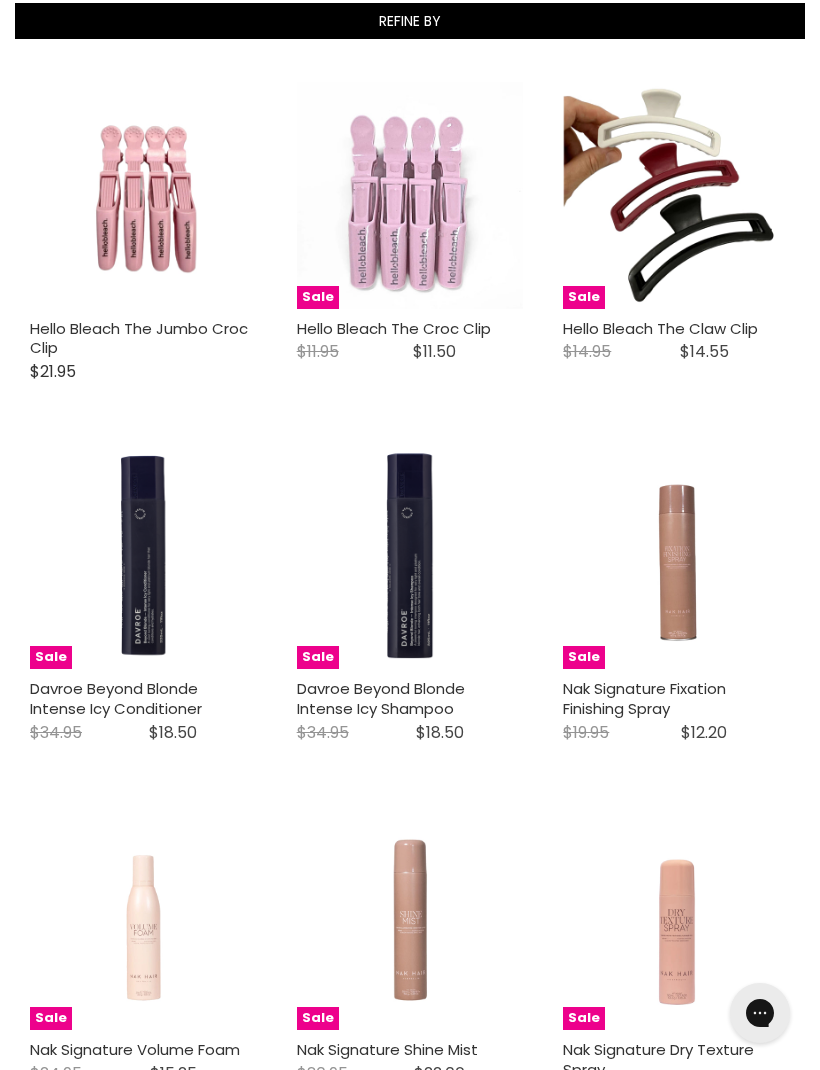 scroll, scrollTop: 516, scrollLeft: 0, axis: vertical 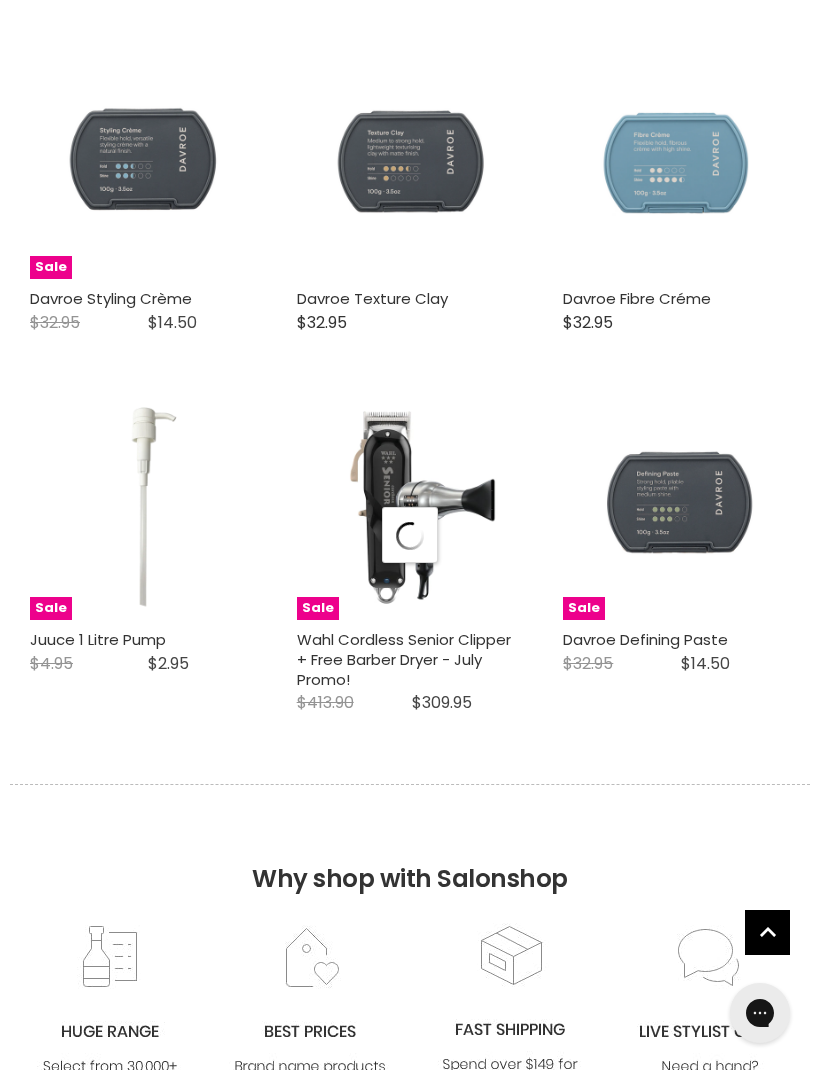 select on "created-descending" 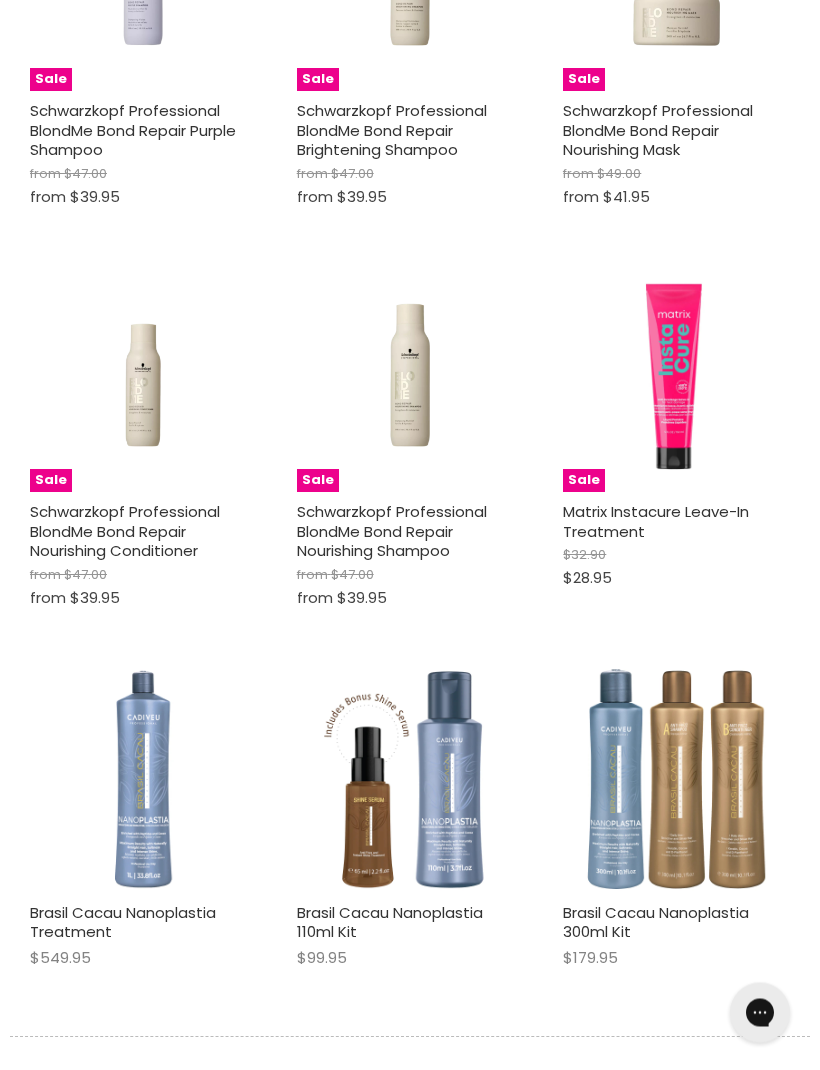 scroll, scrollTop: 11354, scrollLeft: 0, axis: vertical 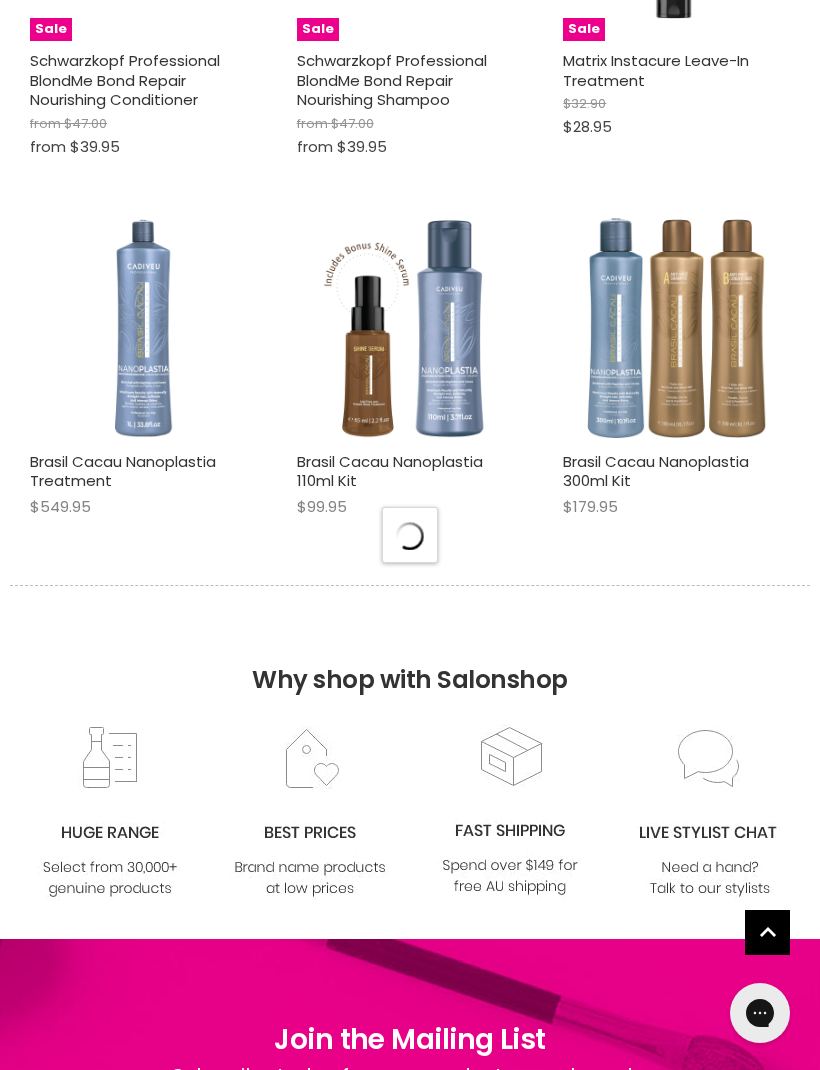select on "created-descending" 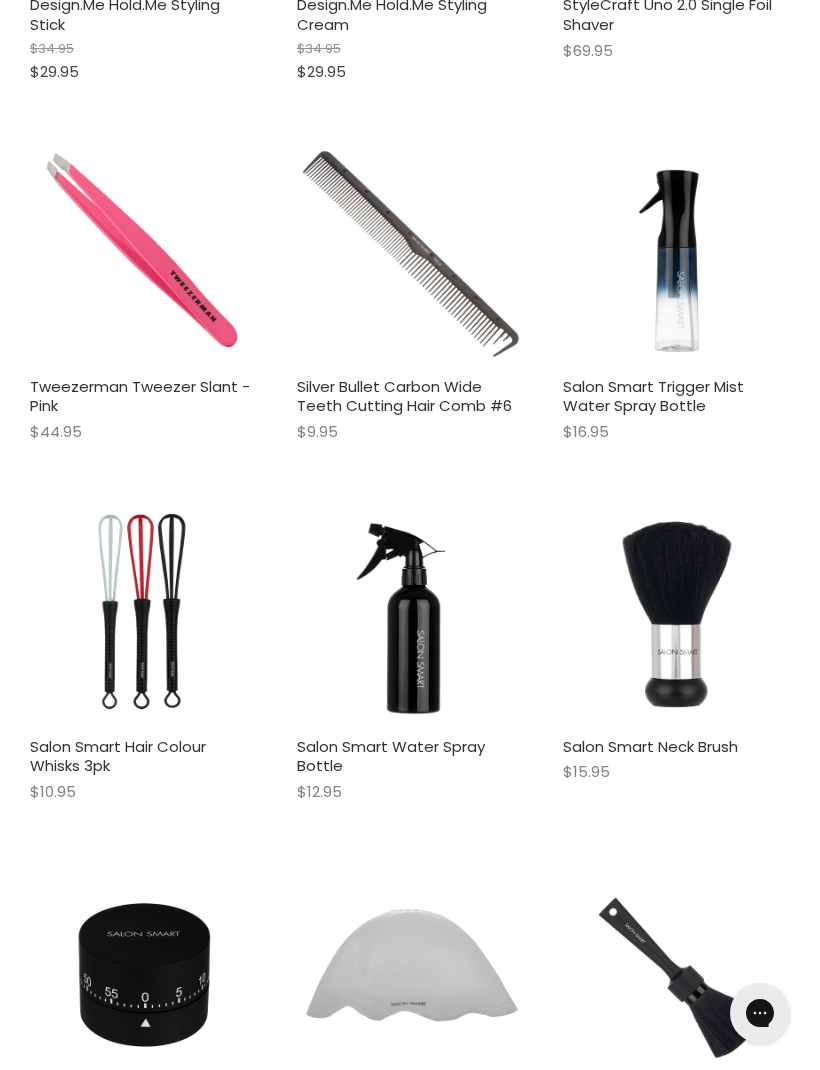scroll, scrollTop: 16252, scrollLeft: 0, axis: vertical 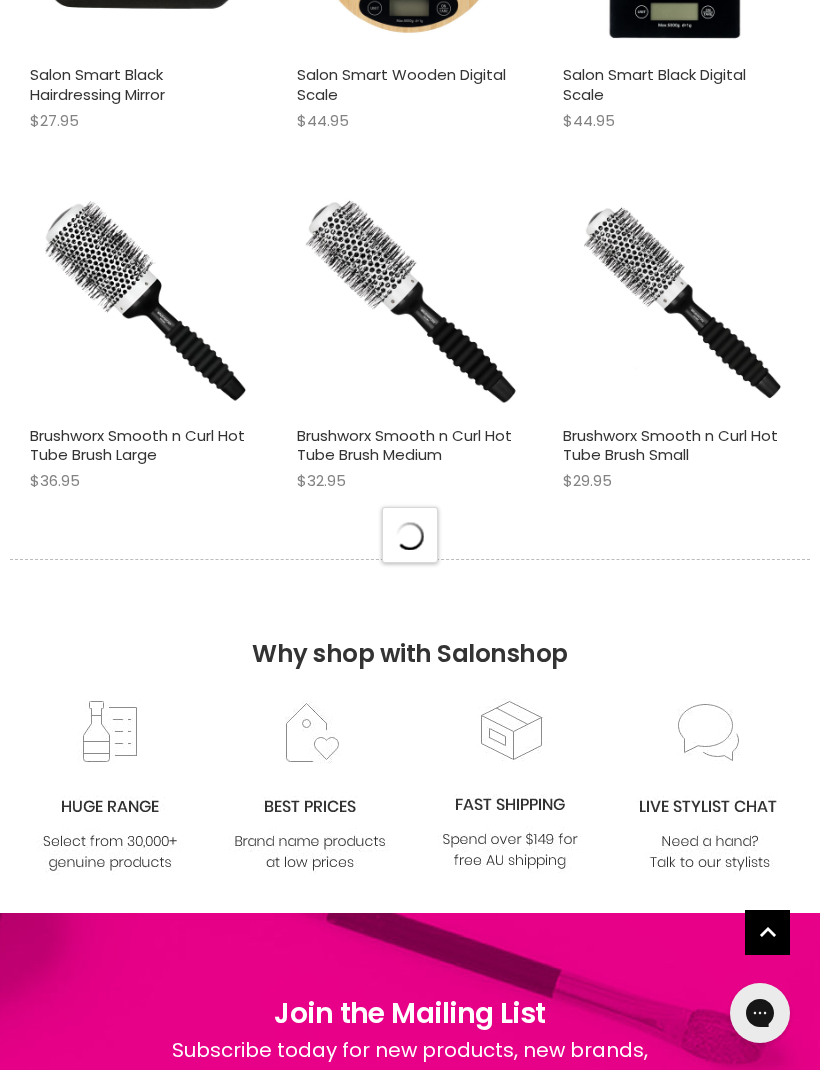 select on "created-descending" 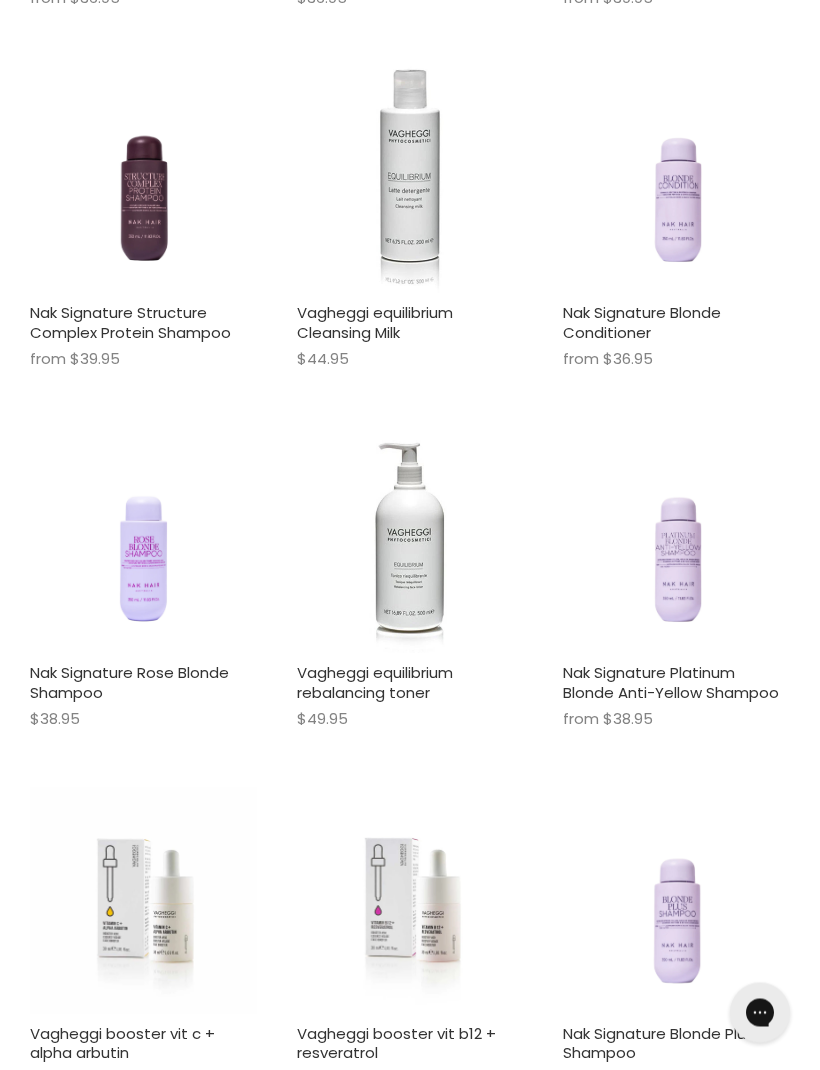 scroll, scrollTop: 21471, scrollLeft: 0, axis: vertical 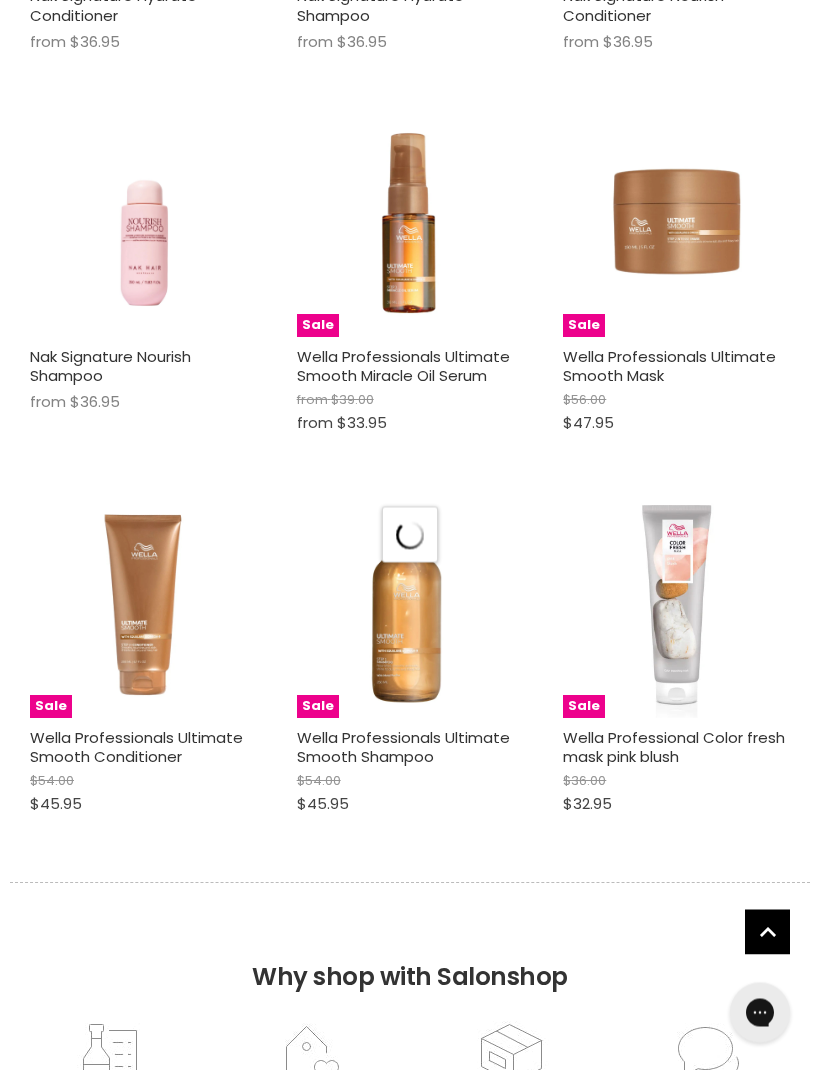 select on "created-descending" 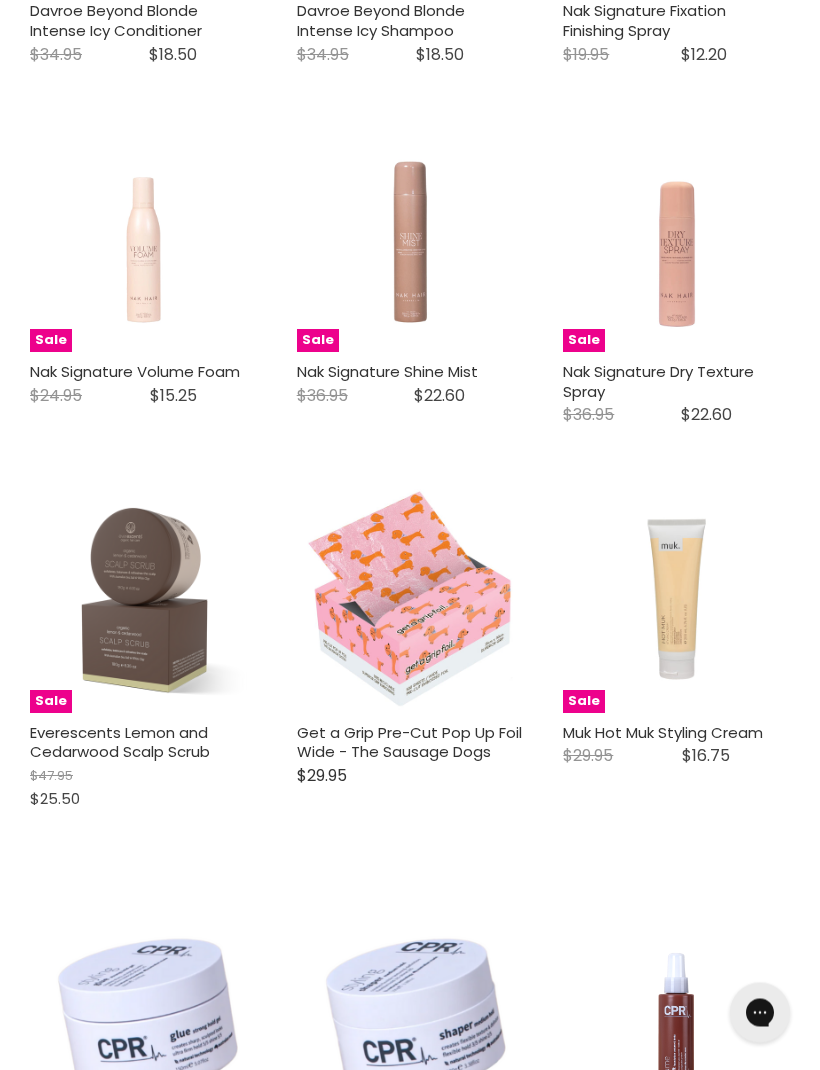 scroll, scrollTop: 0, scrollLeft: 0, axis: both 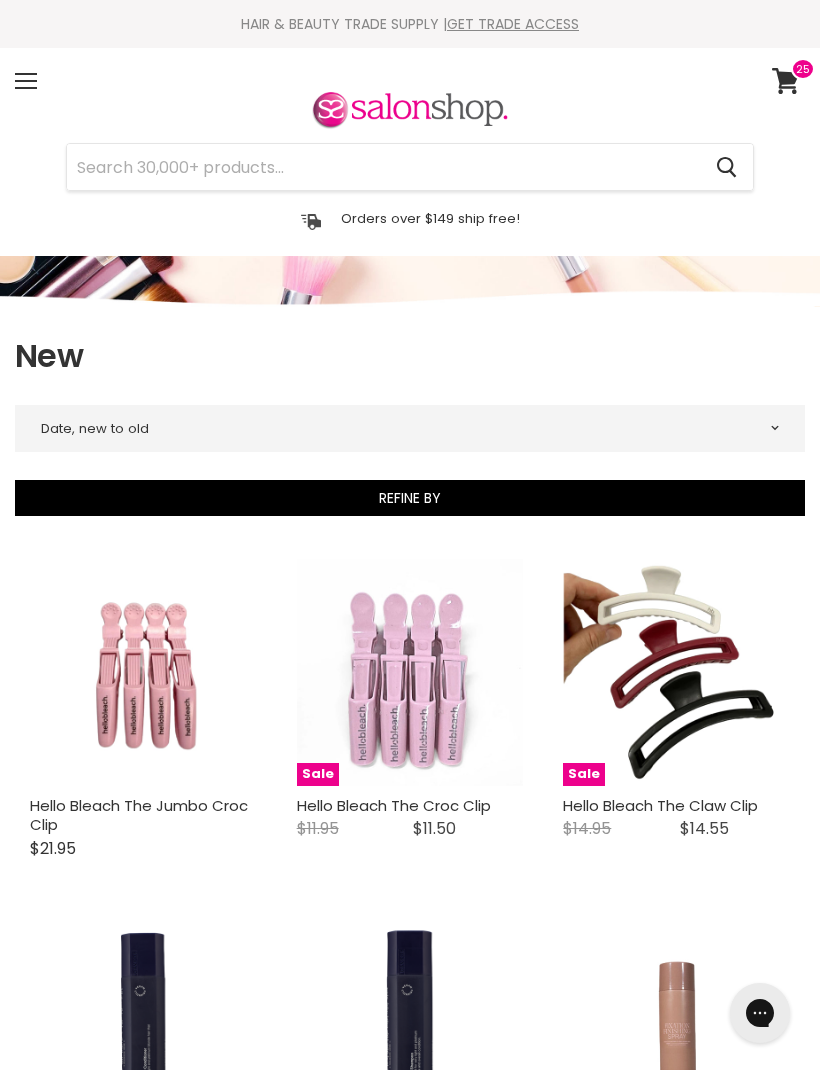 click on "Menu" at bounding box center (26, 81) 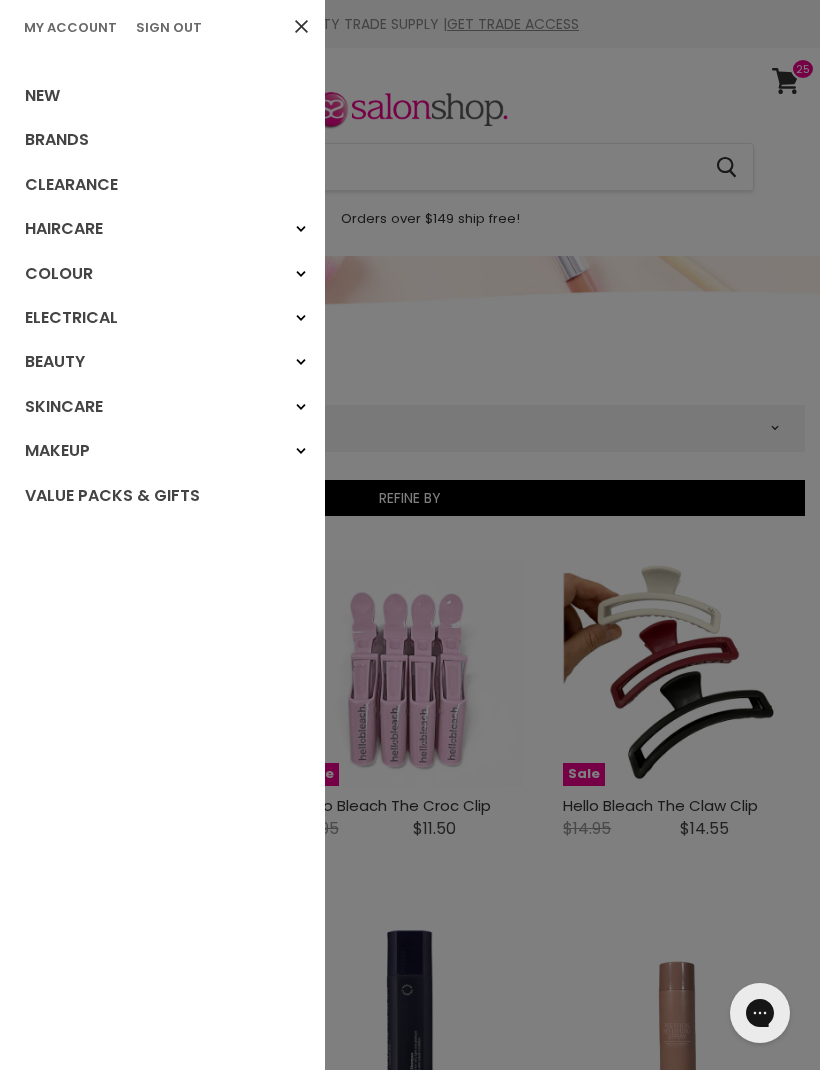 click on "New" at bounding box center [162, 96] 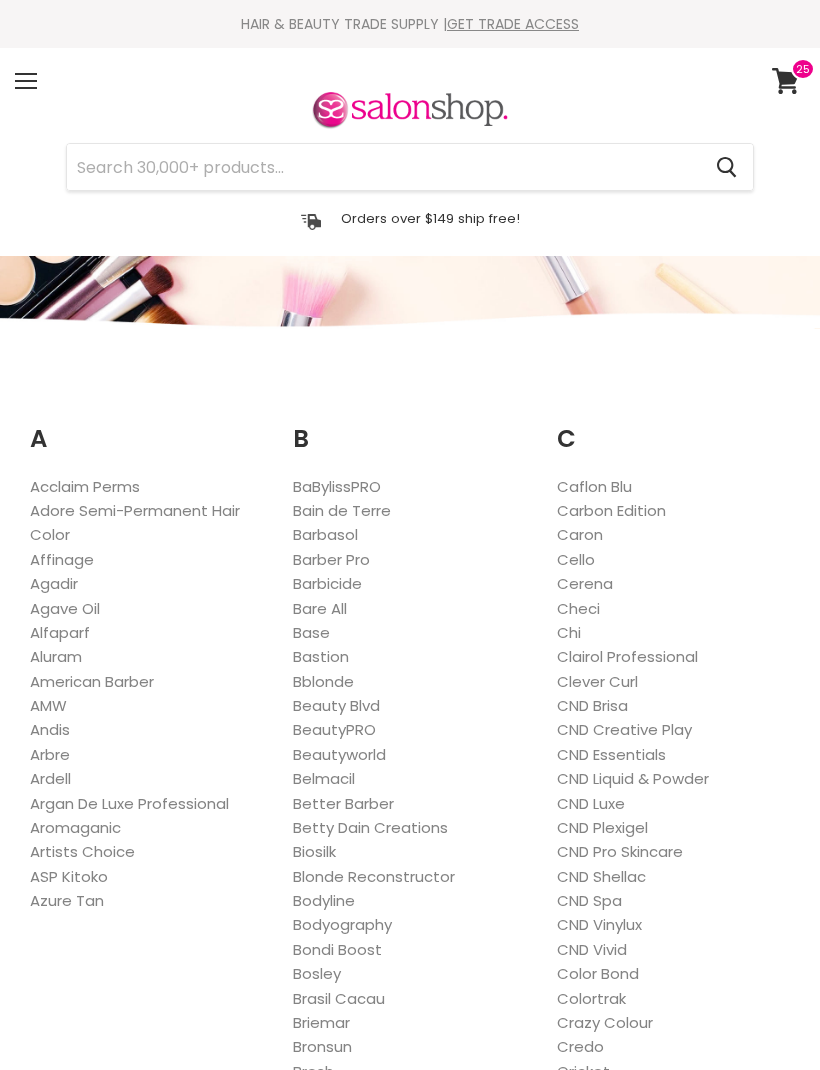 click on "Menu" at bounding box center (26, 81) 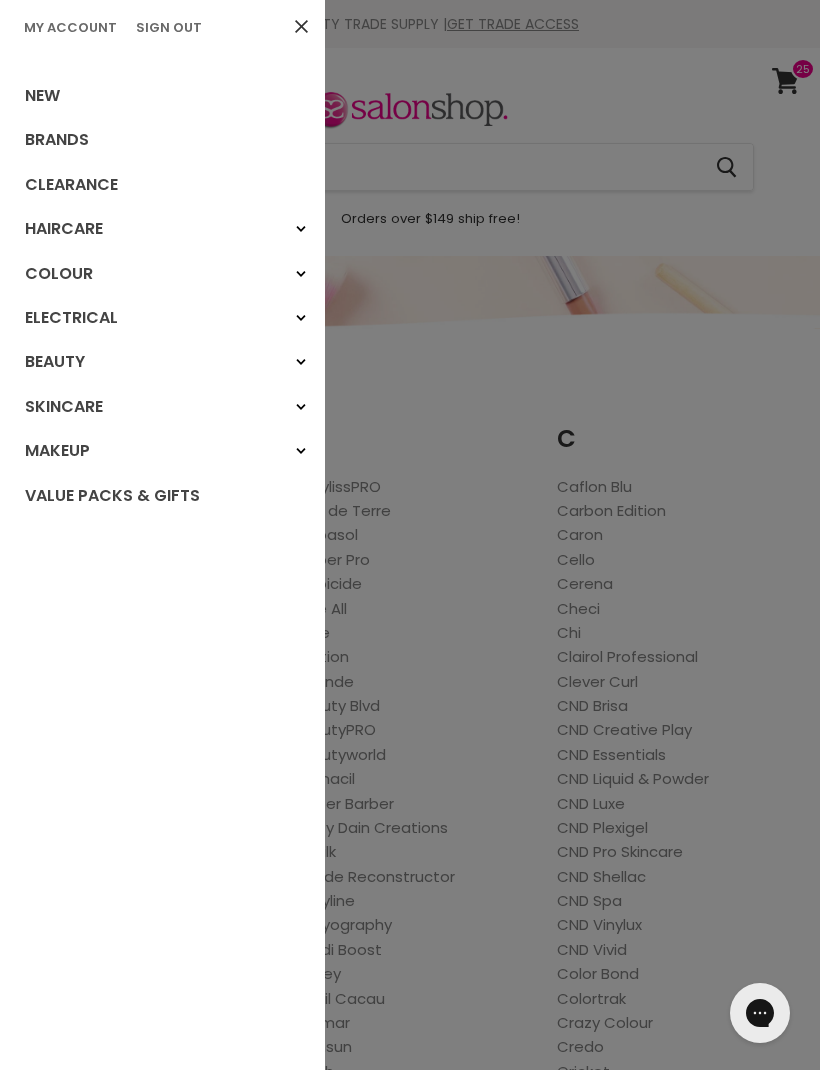 scroll, scrollTop: 0, scrollLeft: 0, axis: both 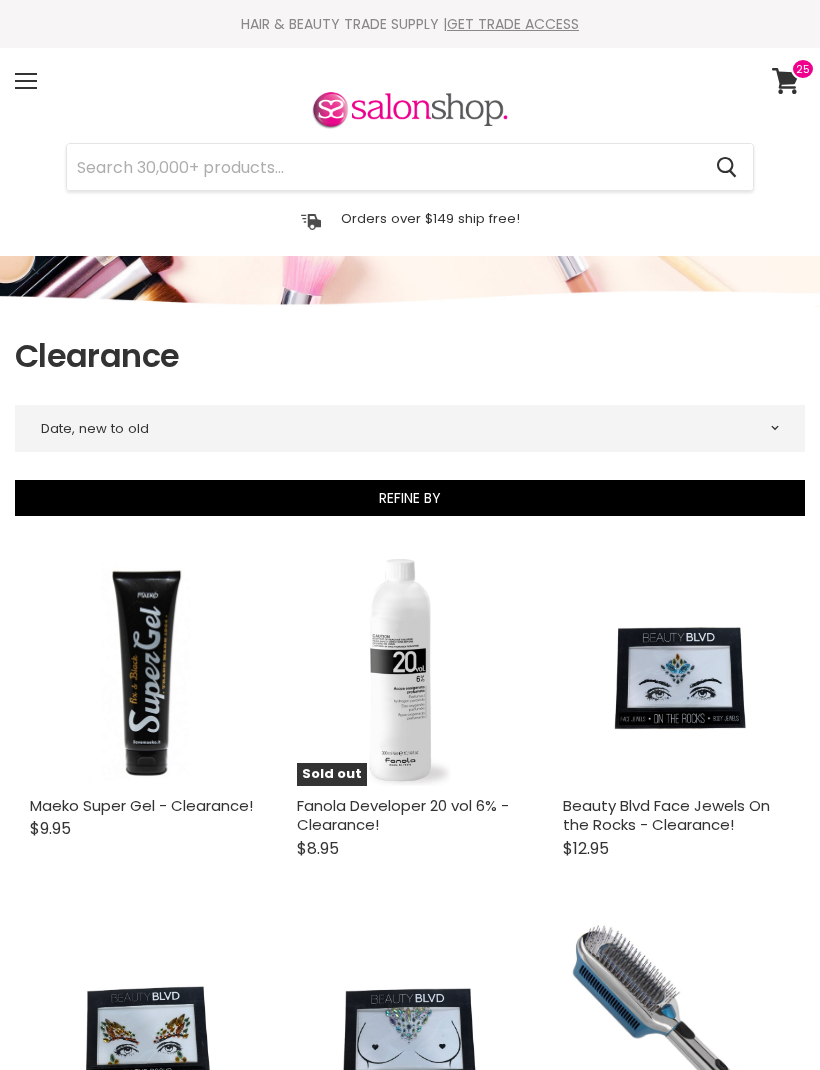 select on "created-descending" 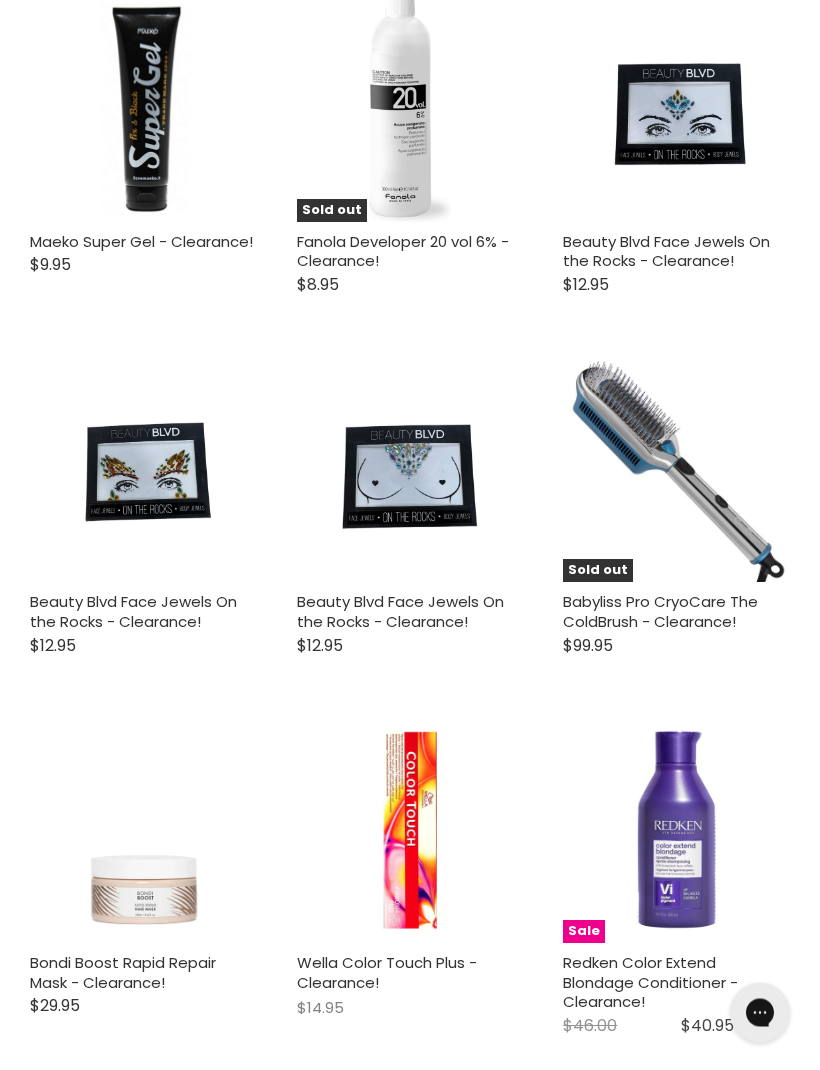 scroll, scrollTop: 570, scrollLeft: 0, axis: vertical 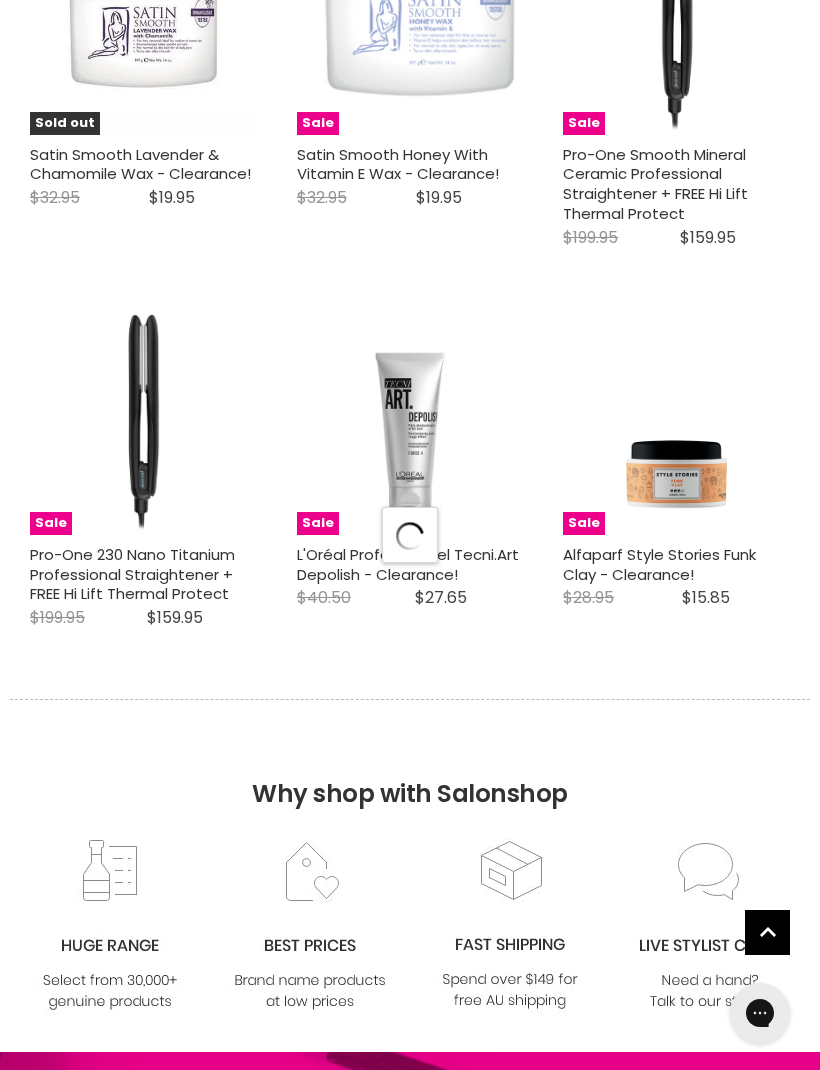 select on "created-descending" 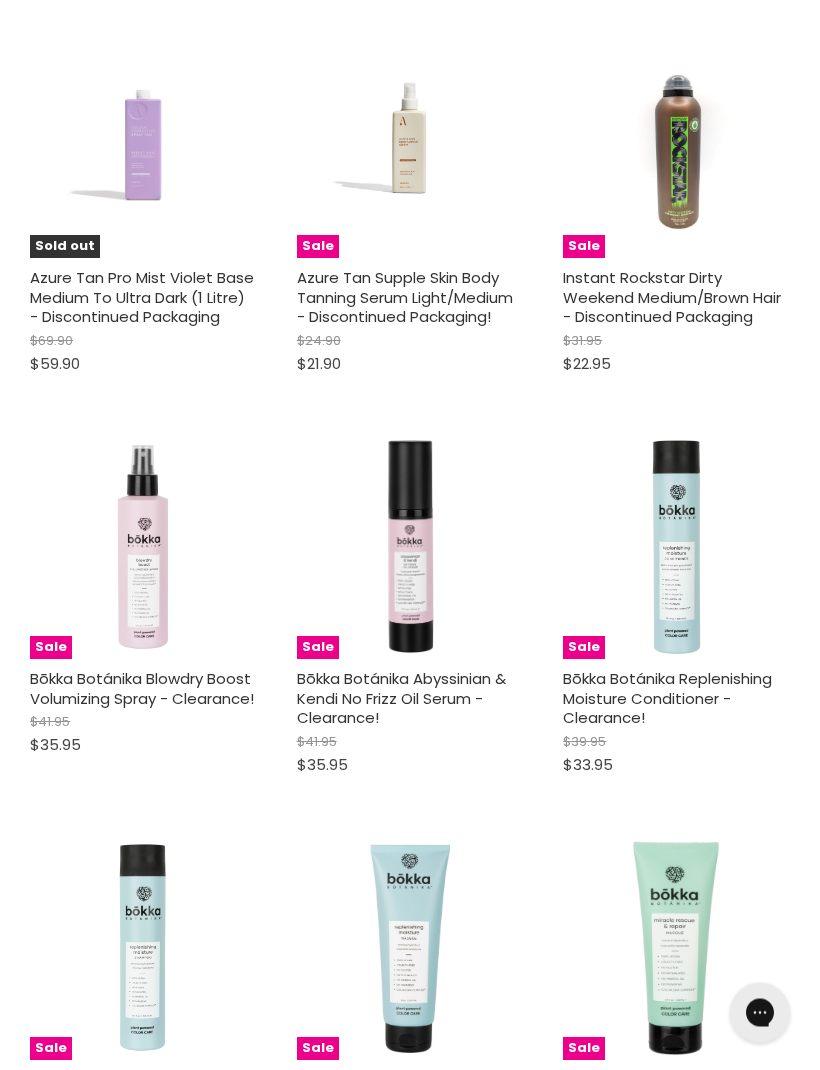 scroll, scrollTop: 9663, scrollLeft: 0, axis: vertical 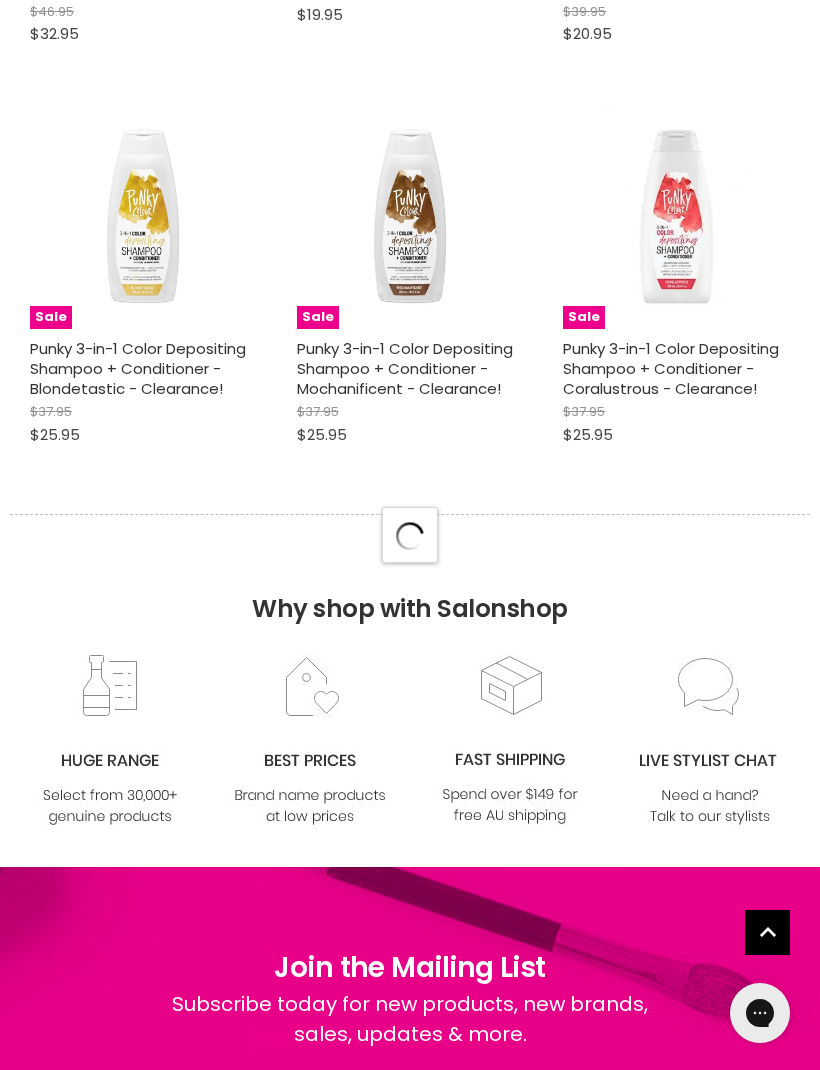 select on "created-descending" 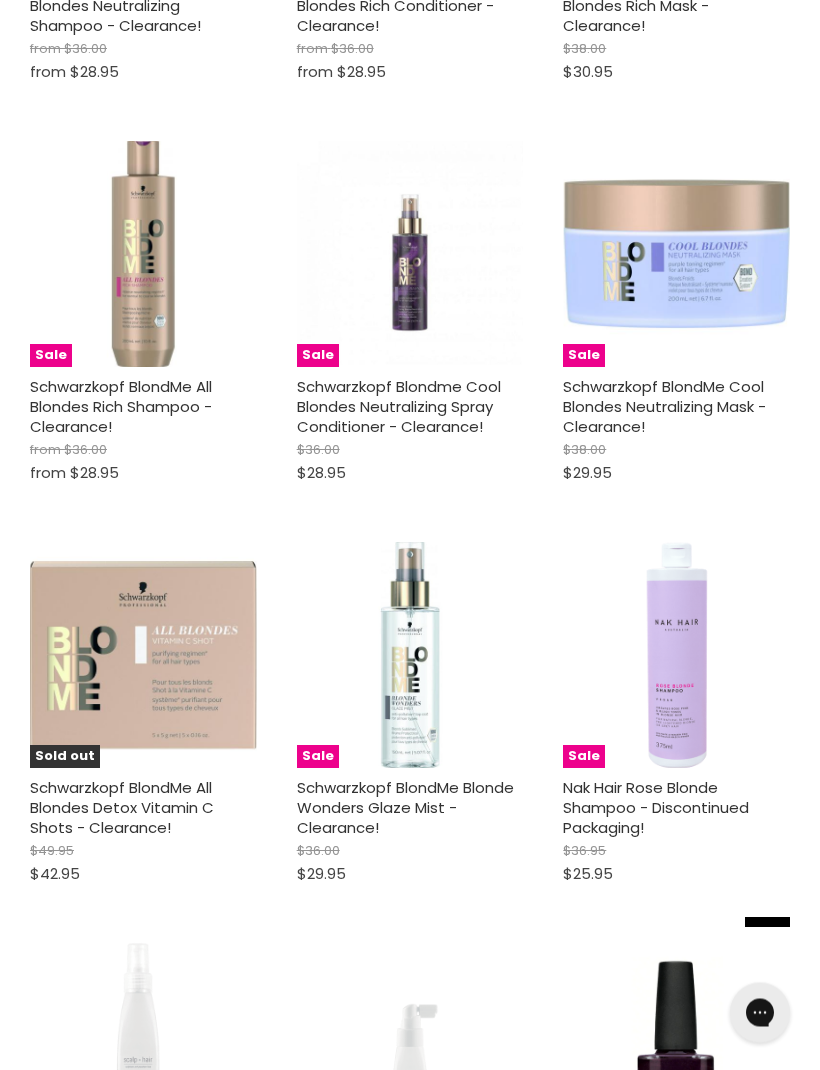 scroll, scrollTop: 17410, scrollLeft: 0, axis: vertical 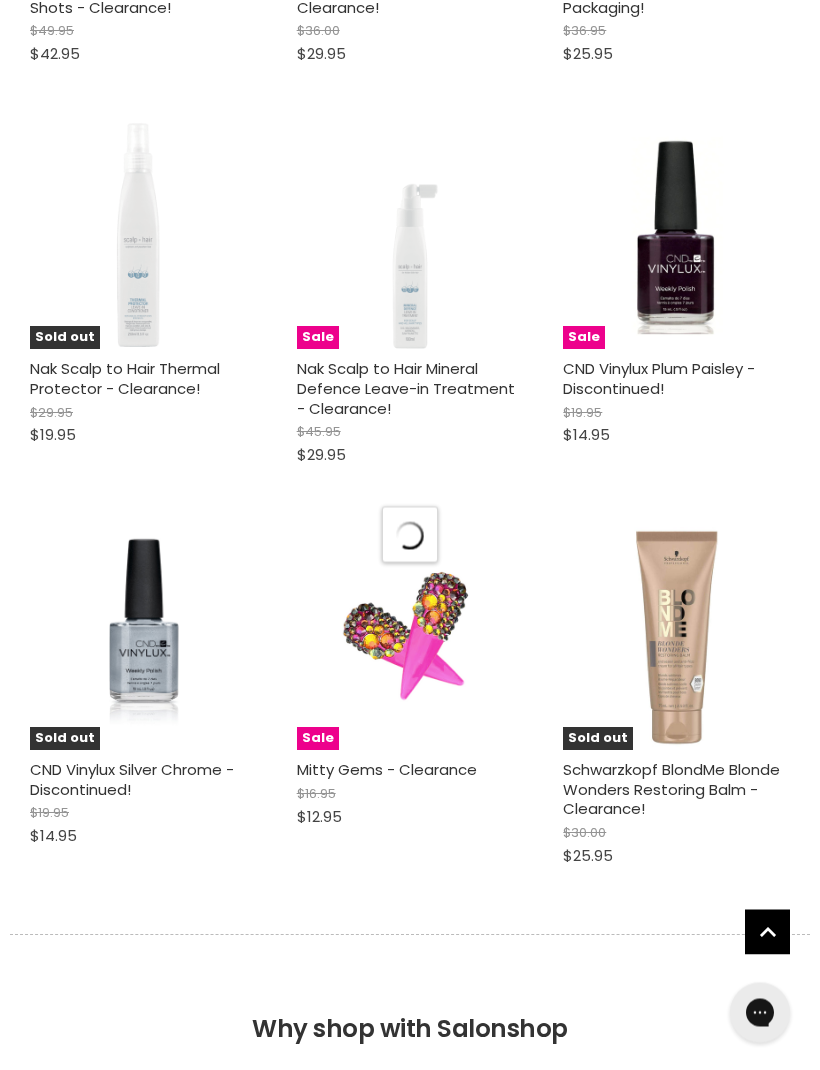 select on "created-descending" 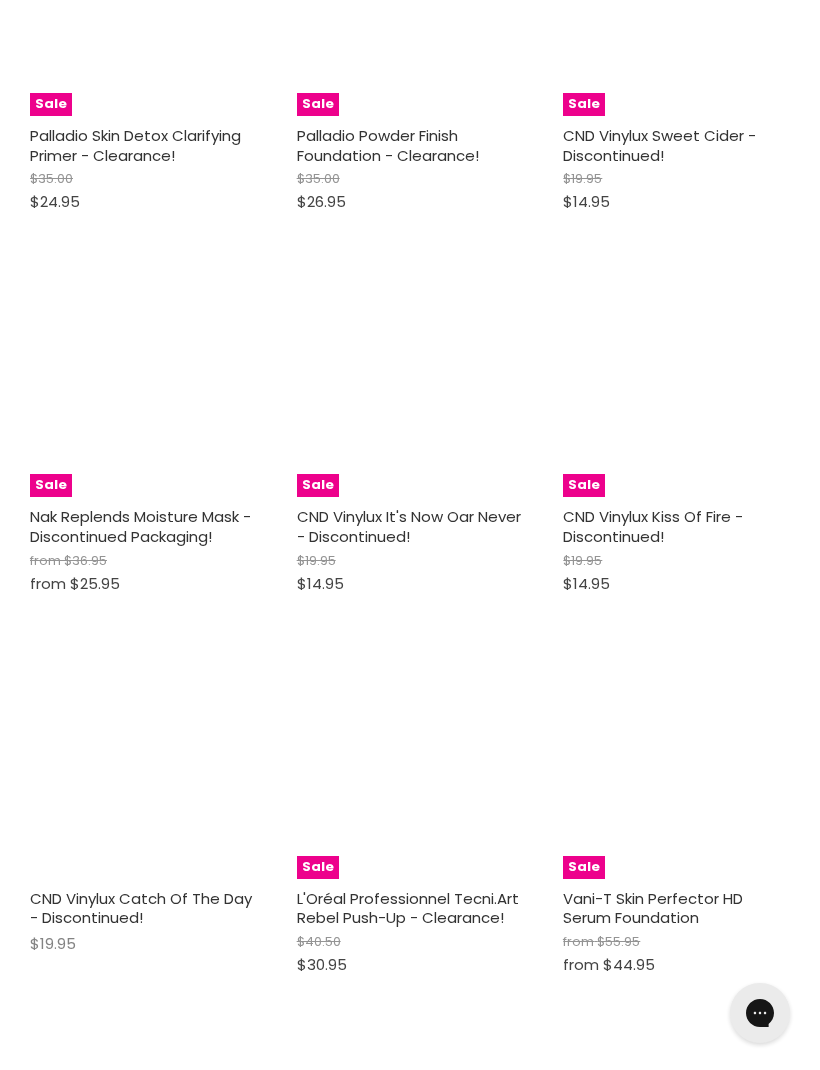 scroll, scrollTop: 23961, scrollLeft: 0, axis: vertical 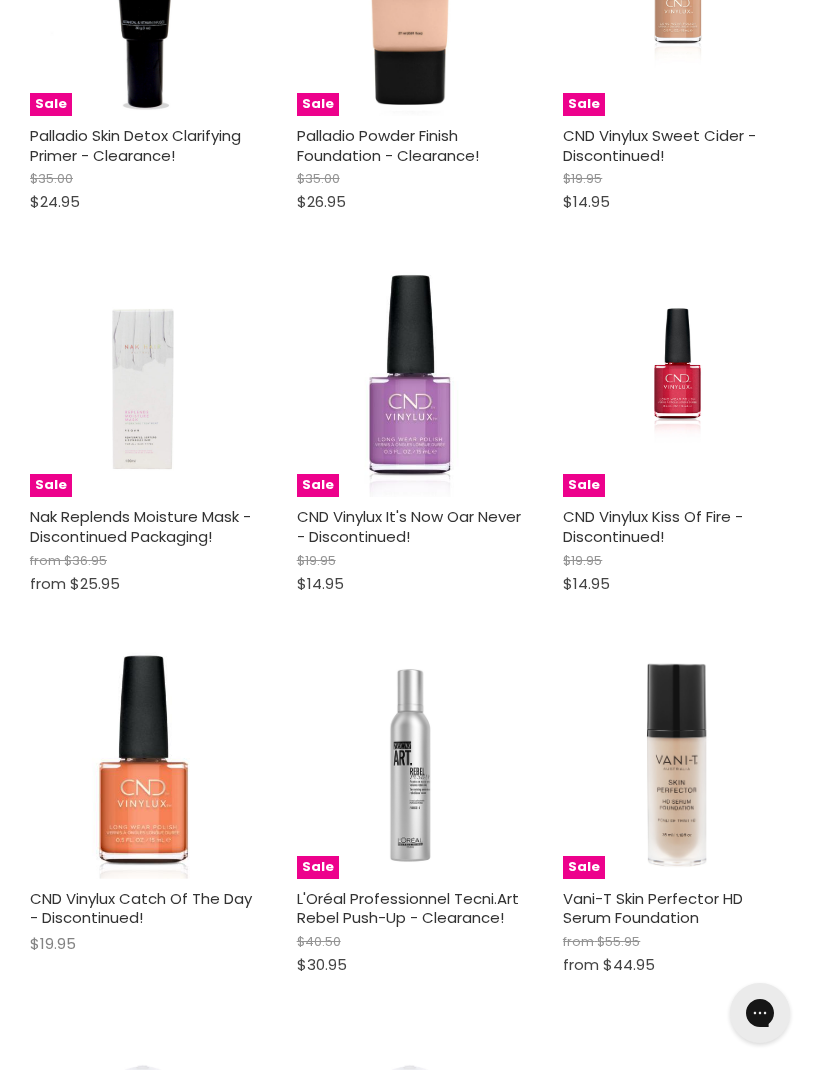 click at bounding box center (144, 384) 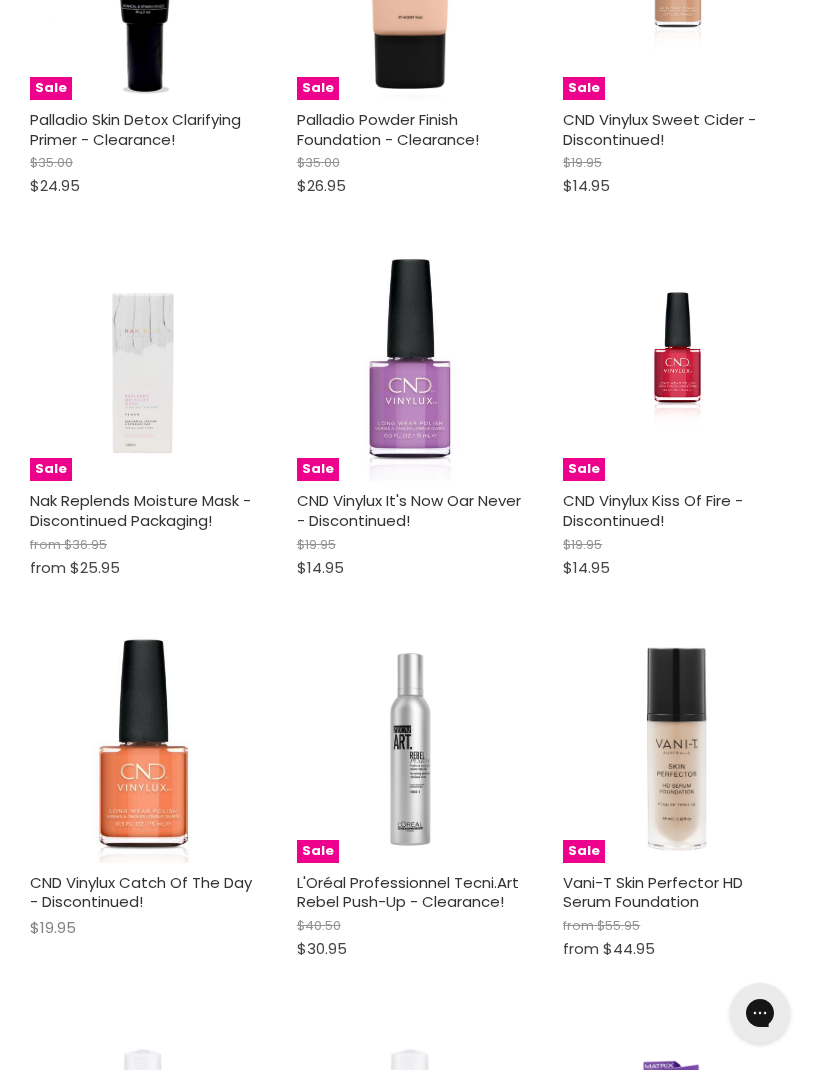 scroll, scrollTop: 23667, scrollLeft: 0, axis: vertical 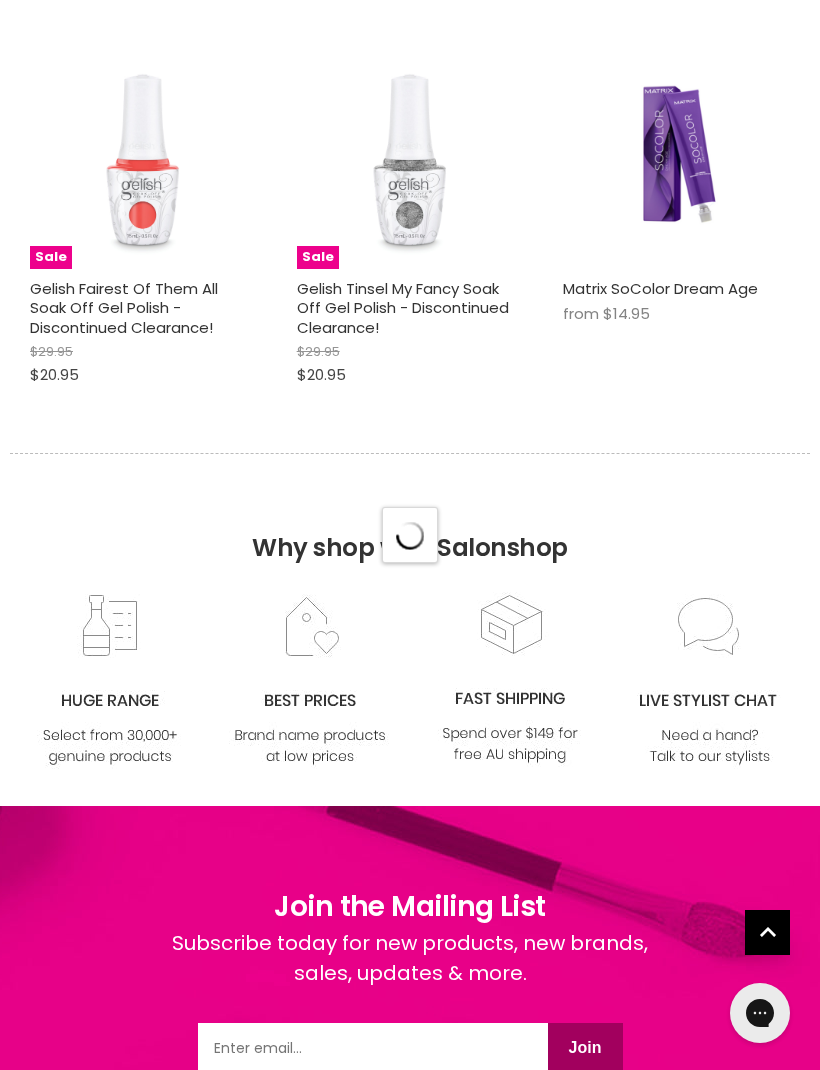select on "created-descending" 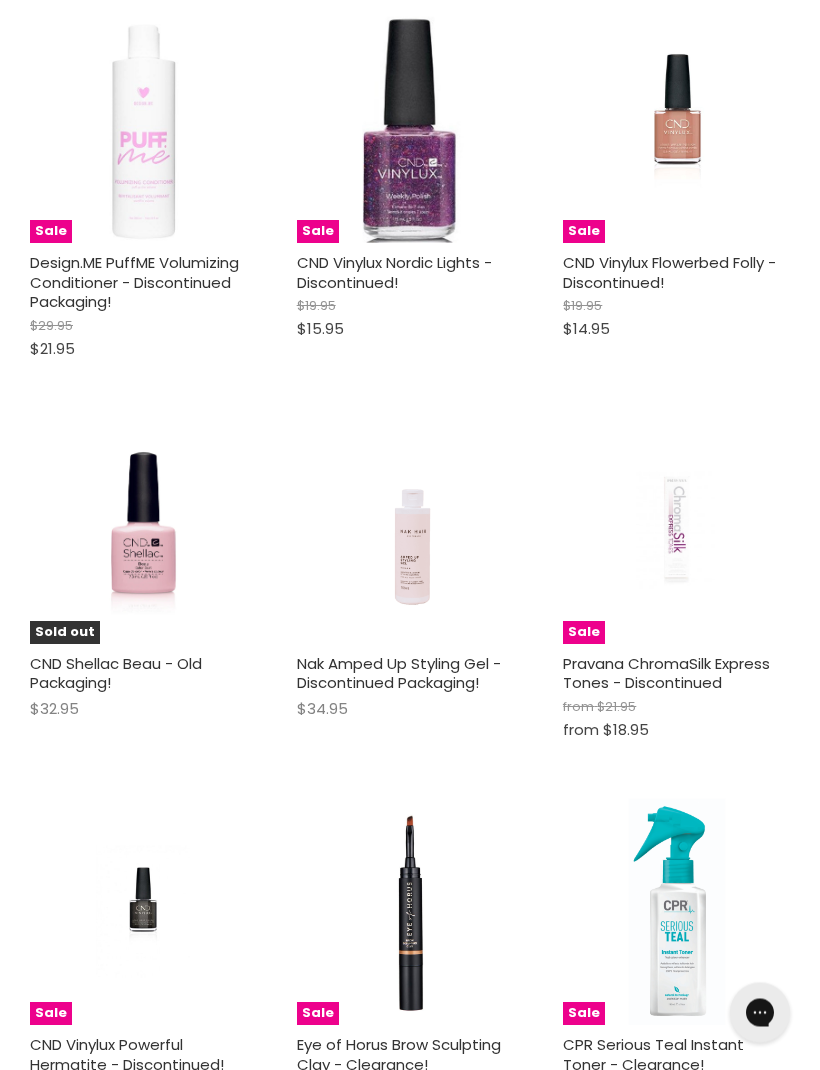 scroll, scrollTop: 25761, scrollLeft: 0, axis: vertical 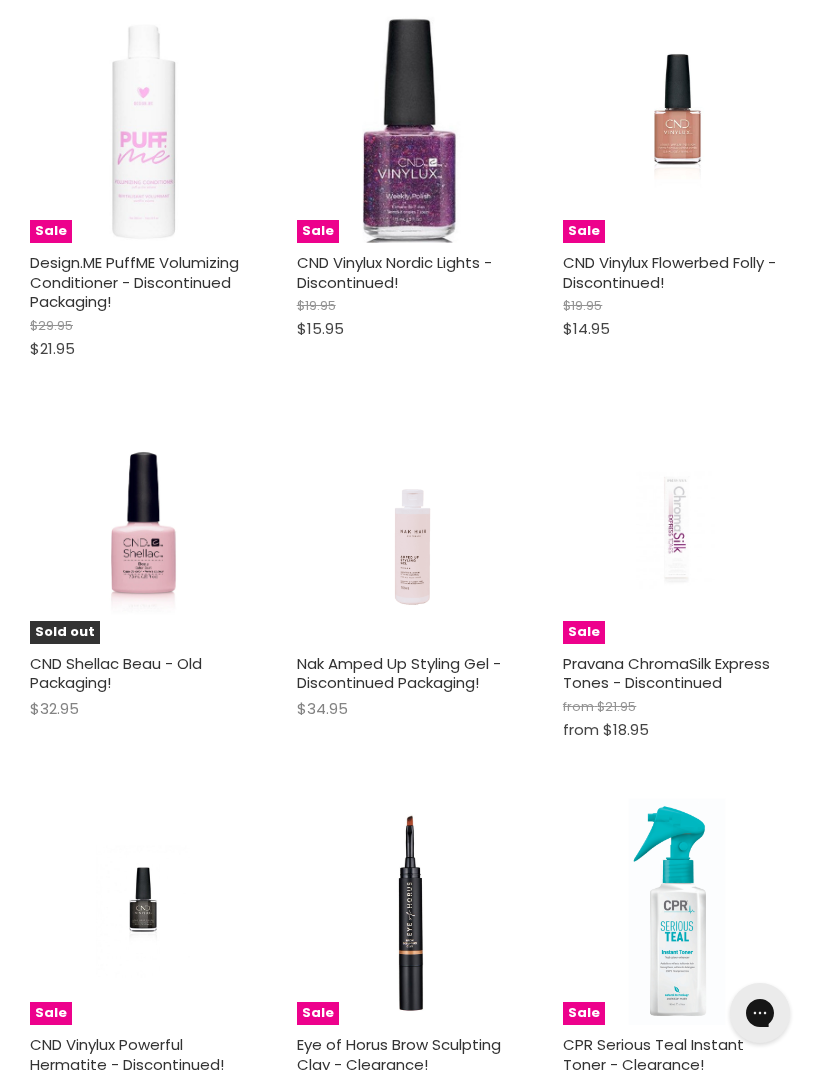 click on "Nak Amped Up Styling Gel - Discontinued Packaging!" at bounding box center [399, 673] 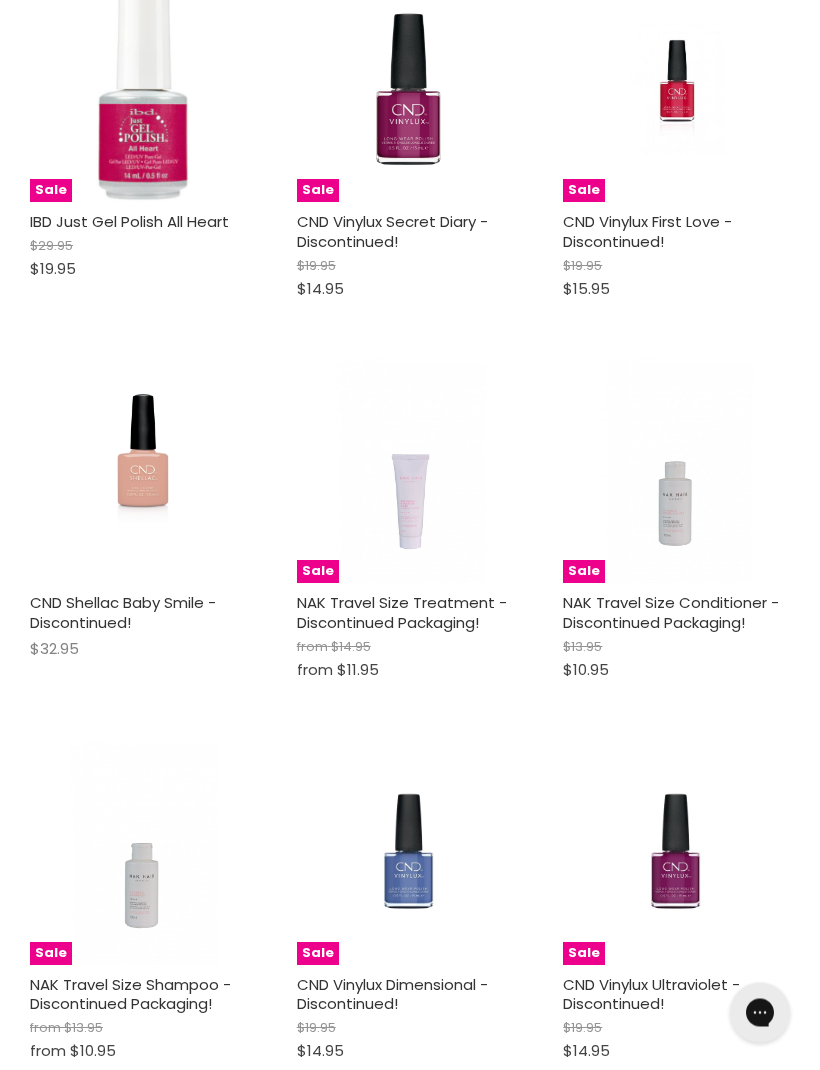 scroll, scrollTop: 26965, scrollLeft: 0, axis: vertical 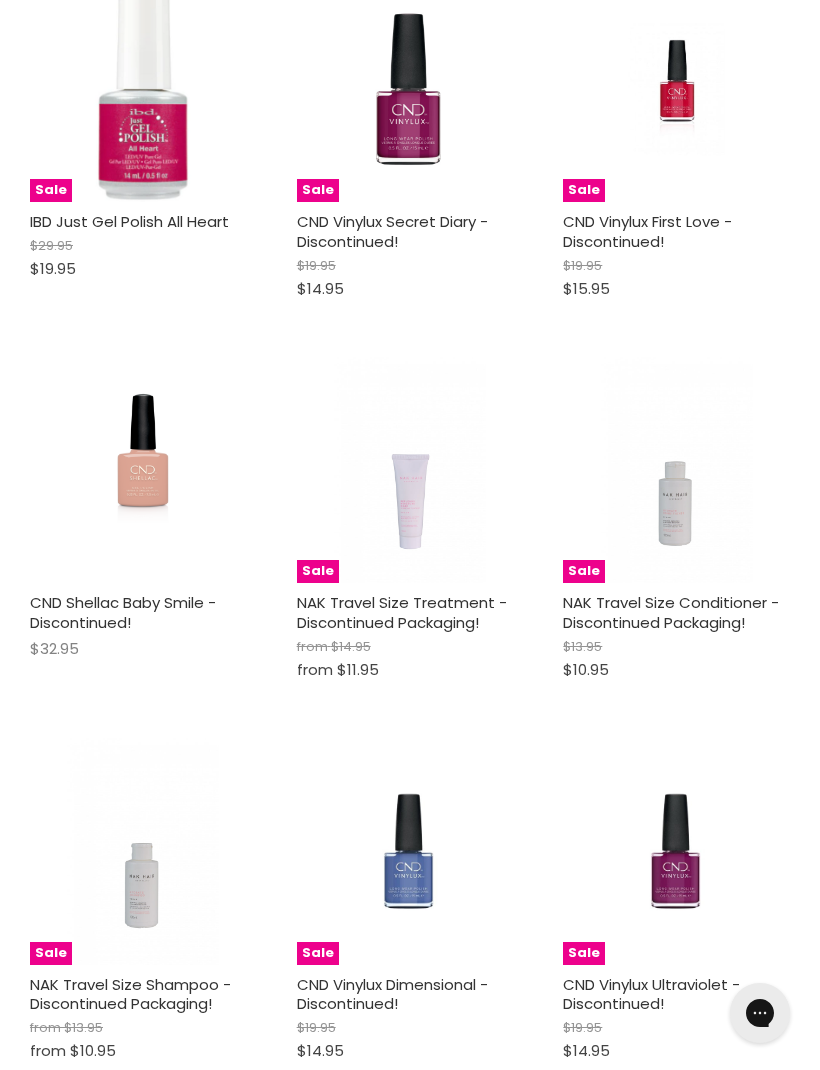 click on "NAK Travel Size Treatment - Discontinued Packaging!" at bounding box center (402, 612) 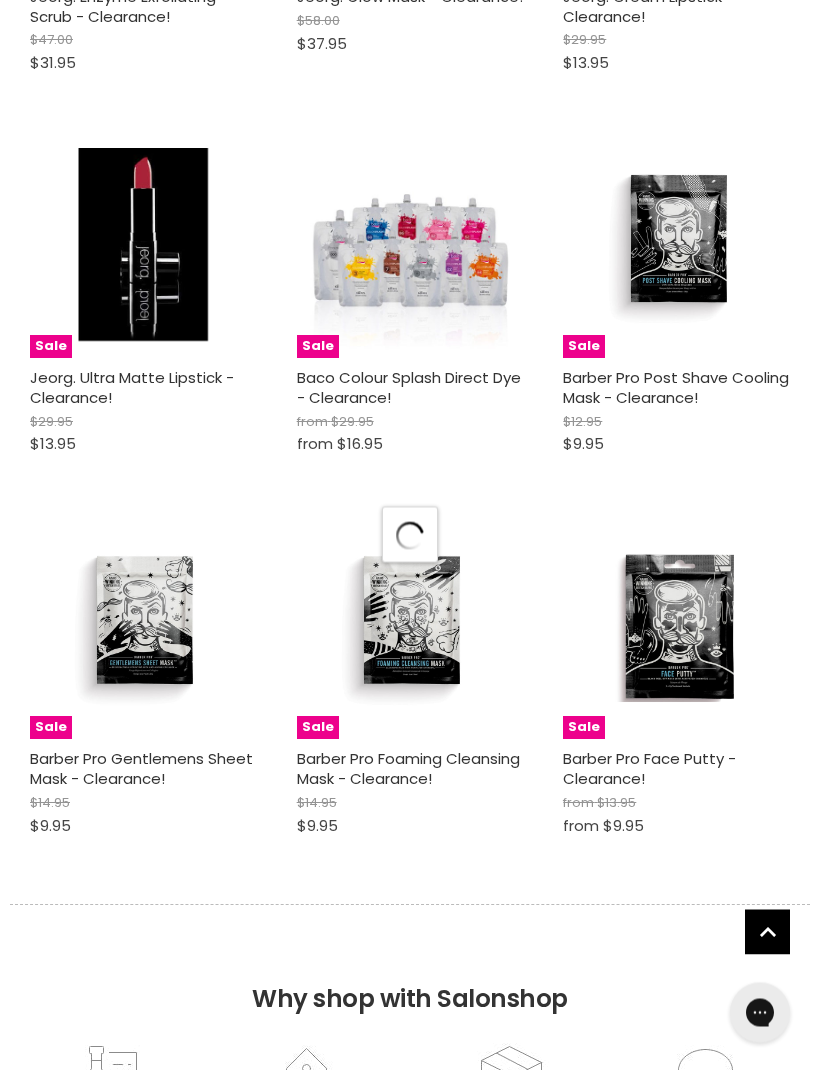 select on "created-descending" 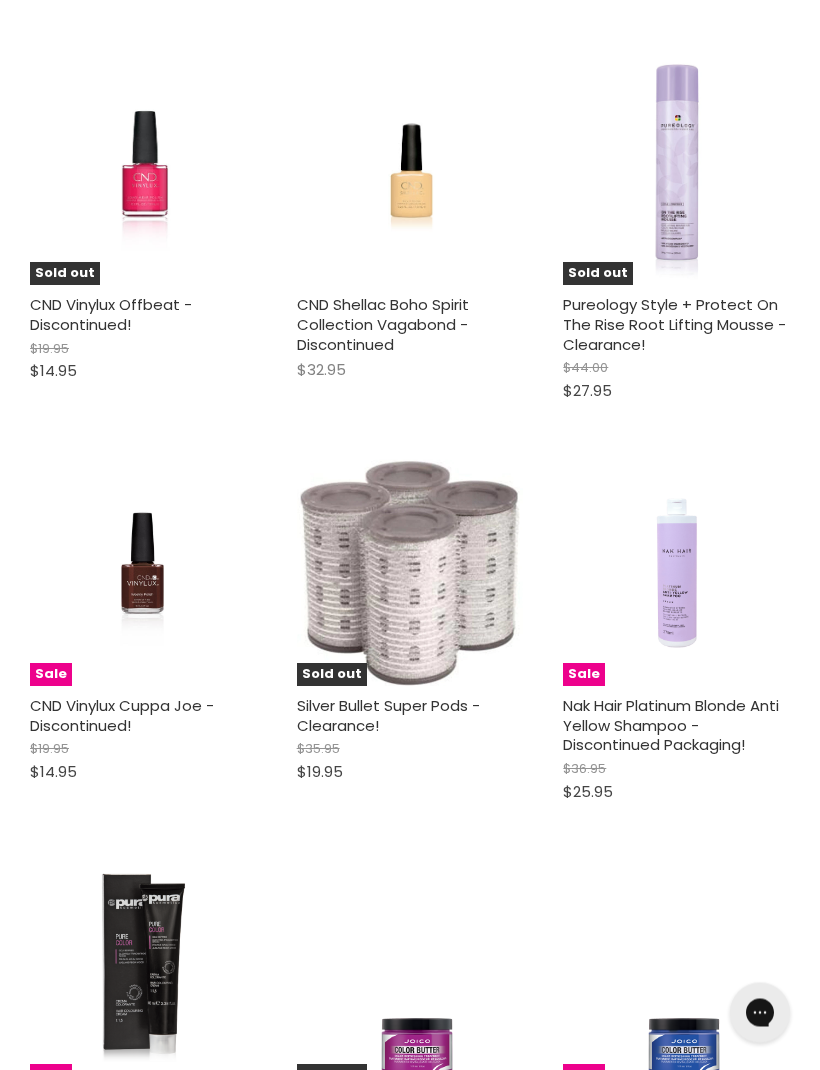 scroll, scrollTop: 33002, scrollLeft: 0, axis: vertical 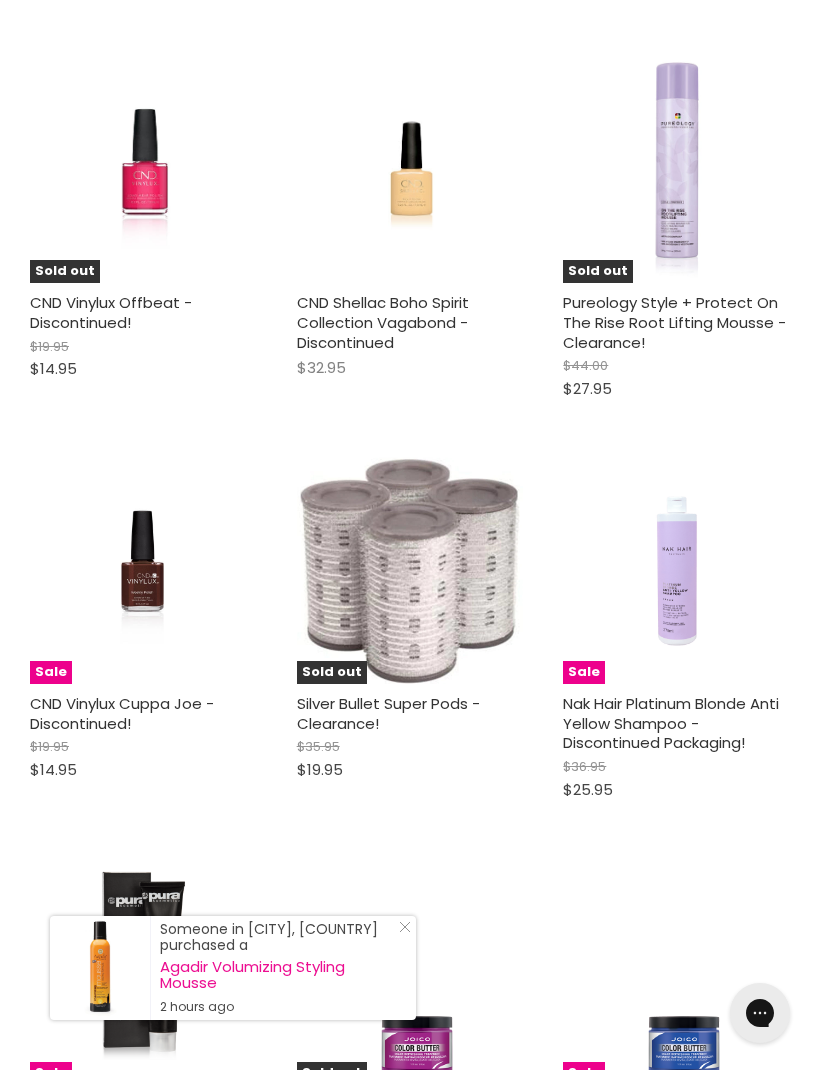 click on "Nak Hair Platinum Blonde  Anti Yellow Shampoo - Discontinued Packaging!" at bounding box center [671, 723] 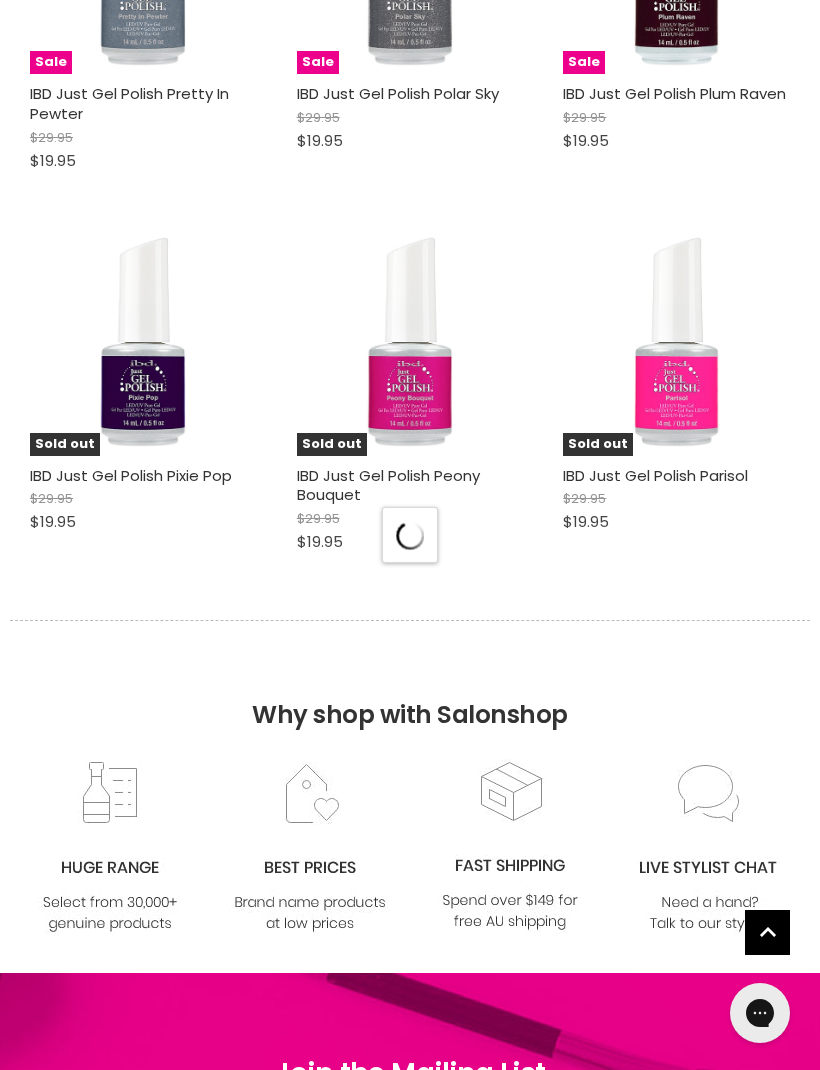 select on "created-descending" 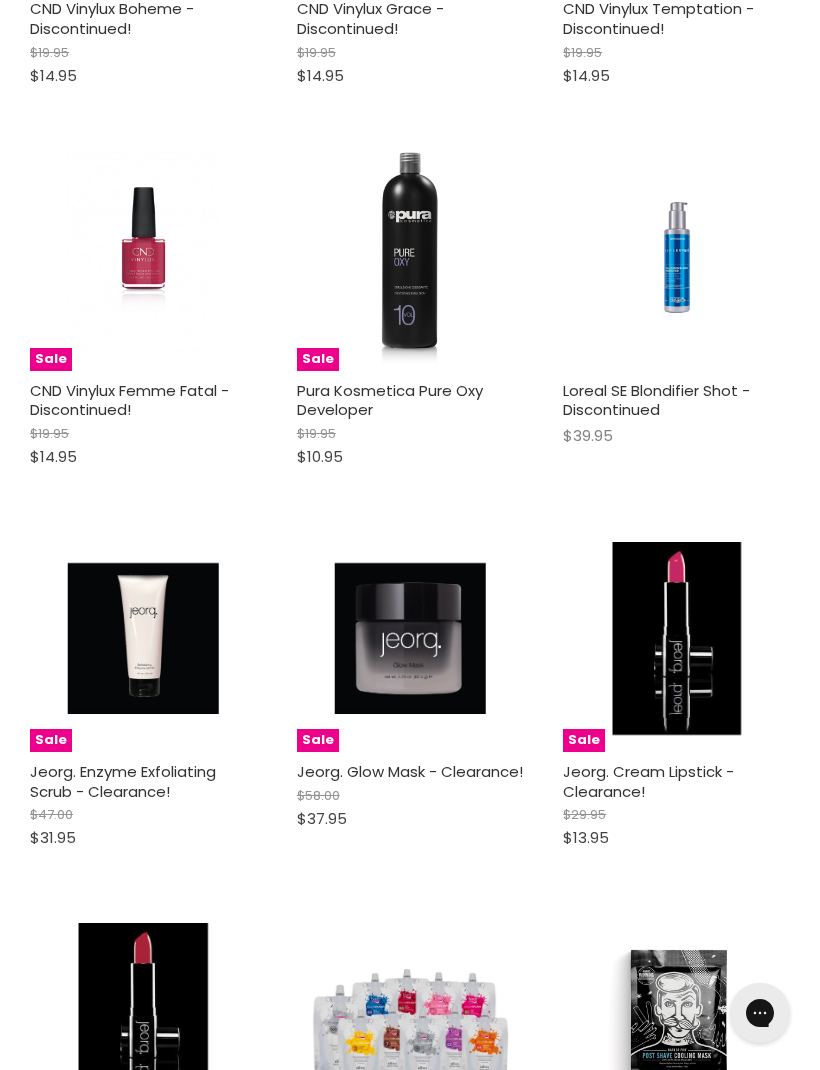 scroll, scrollTop: 29775, scrollLeft: 0, axis: vertical 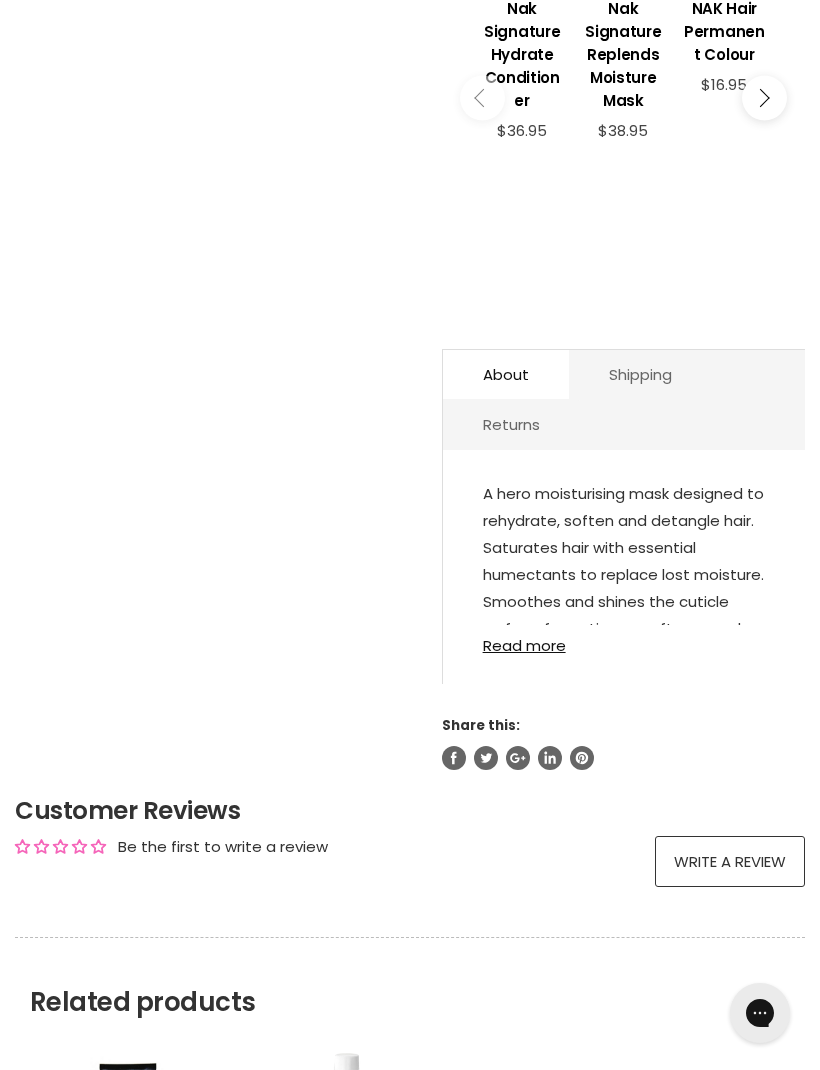 click on "Read more" at bounding box center [624, 639] 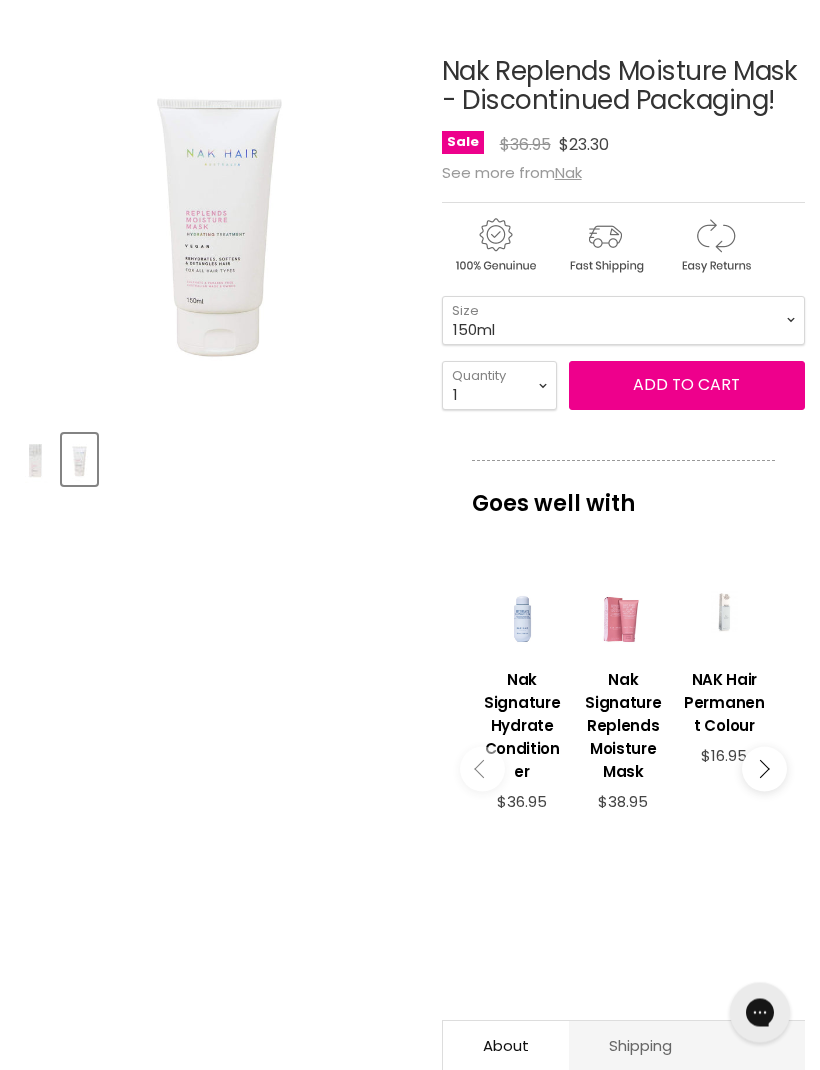 scroll, scrollTop: 277, scrollLeft: 0, axis: vertical 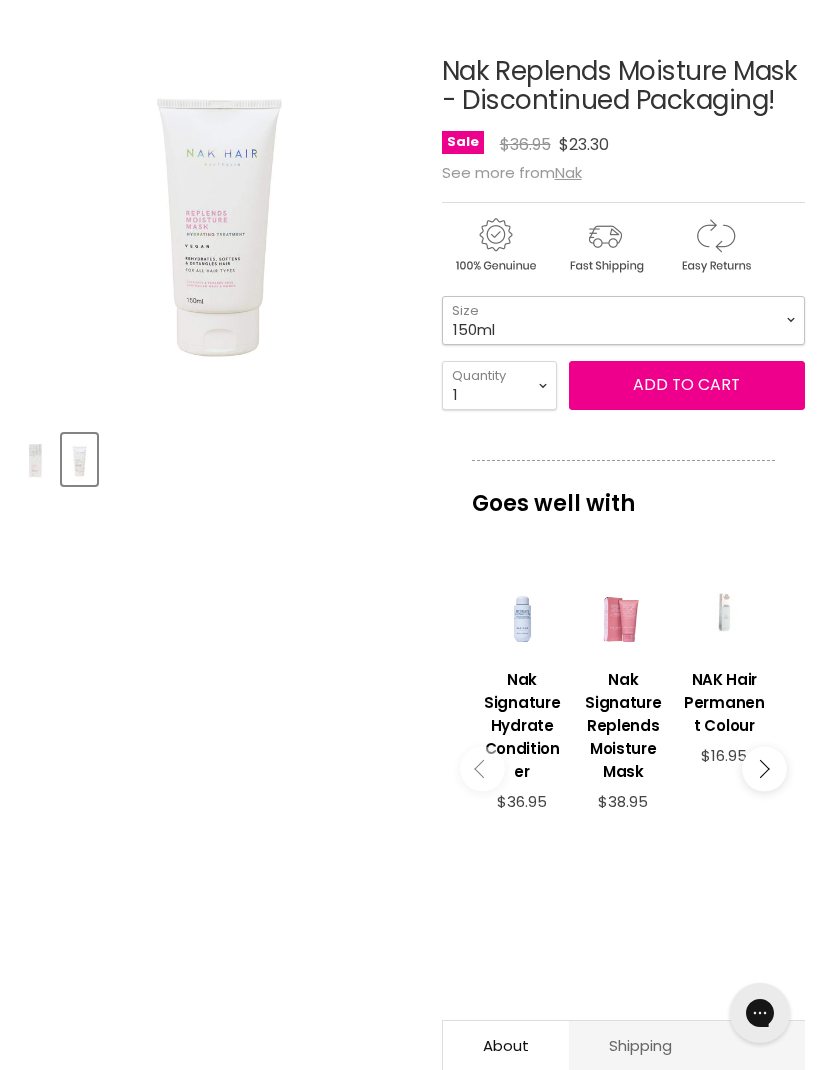 click on "150ml
1L" at bounding box center (623, 320) 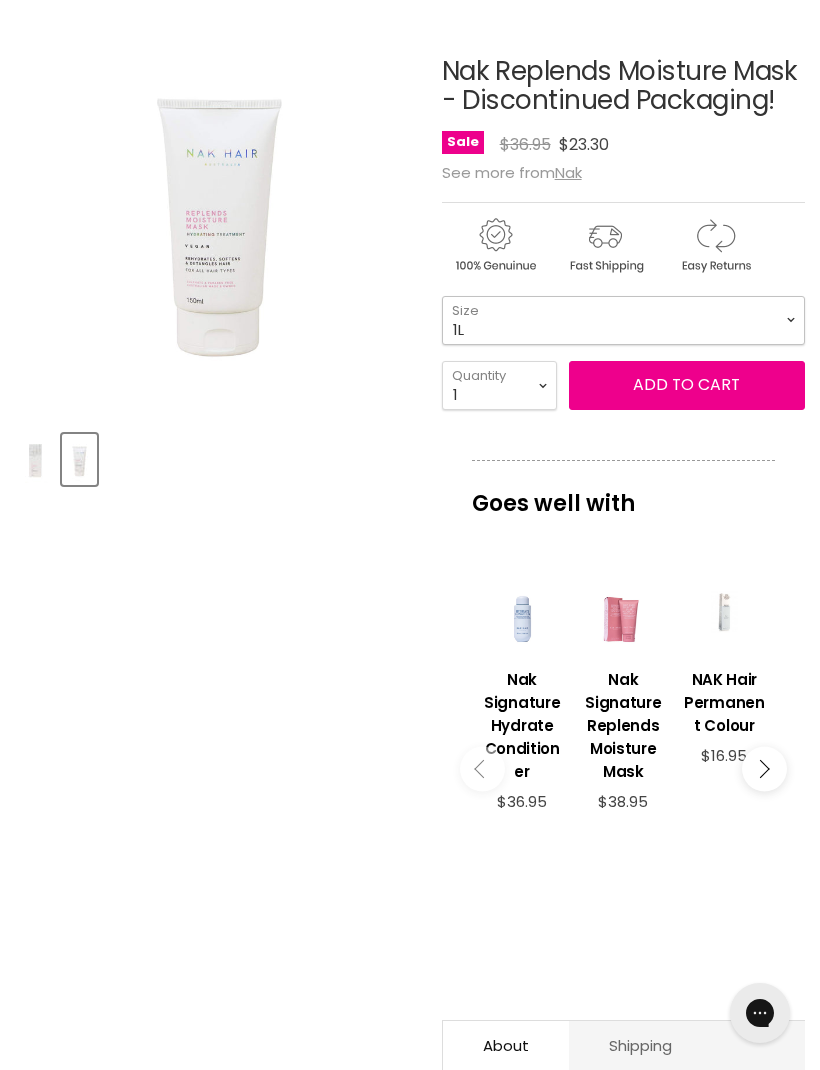 select on "1L" 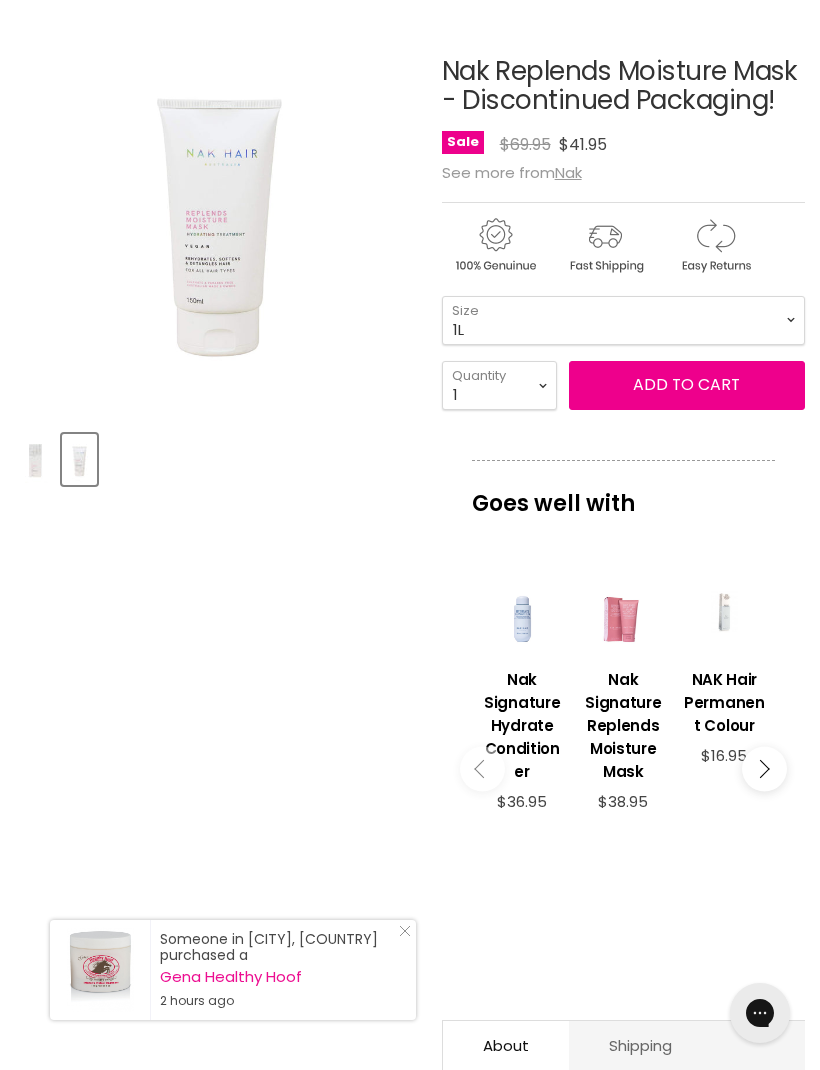 click on "Add to cart" at bounding box center [687, 385] 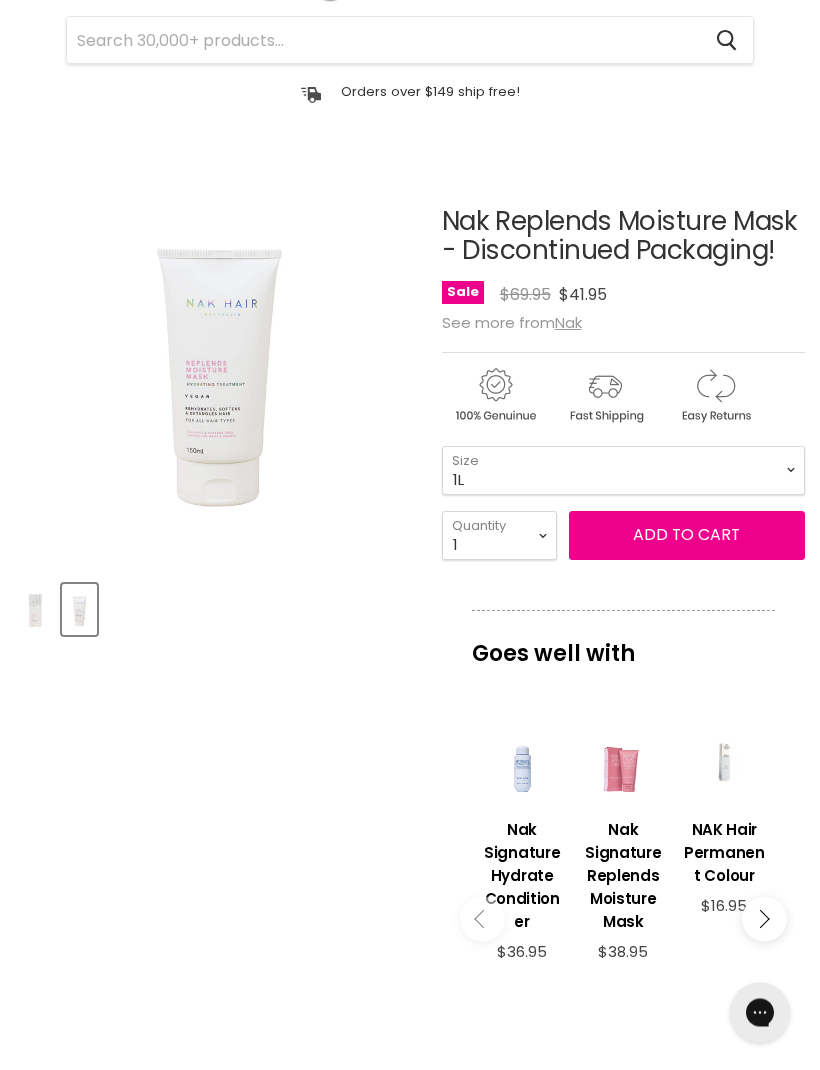 scroll, scrollTop: 0, scrollLeft: 0, axis: both 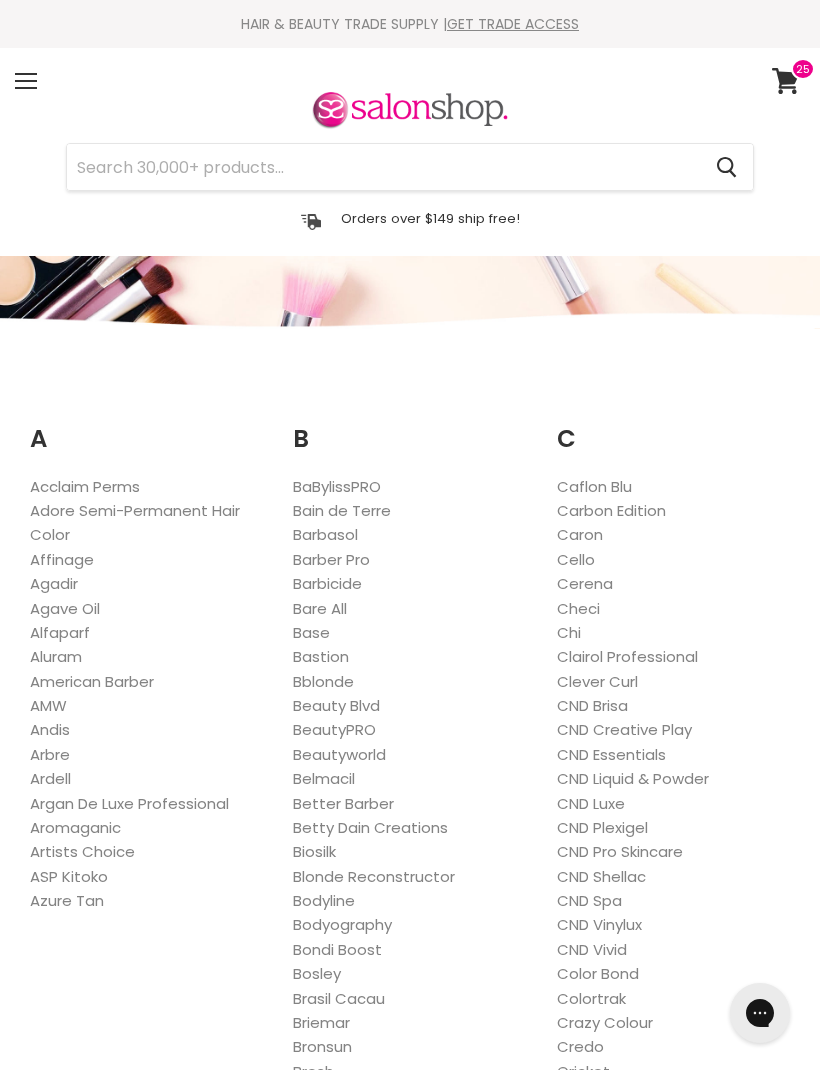 click at bounding box center [383, 167] 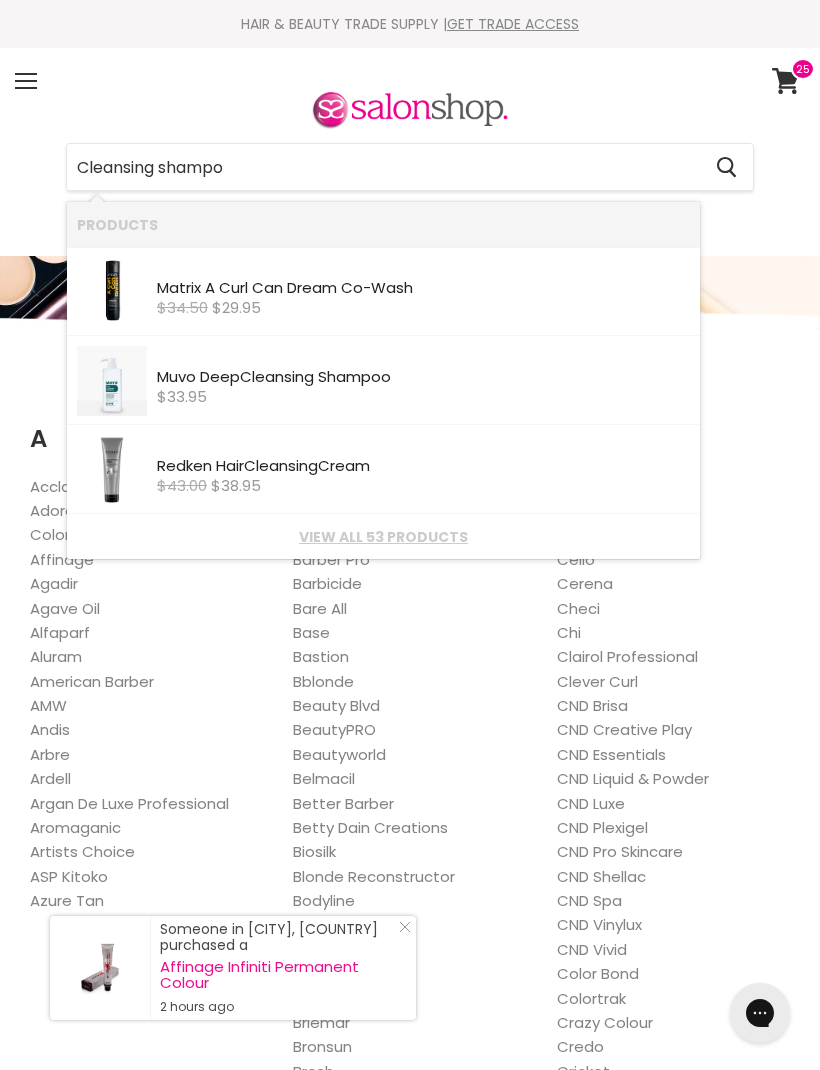 type on "Cleansing shampoo" 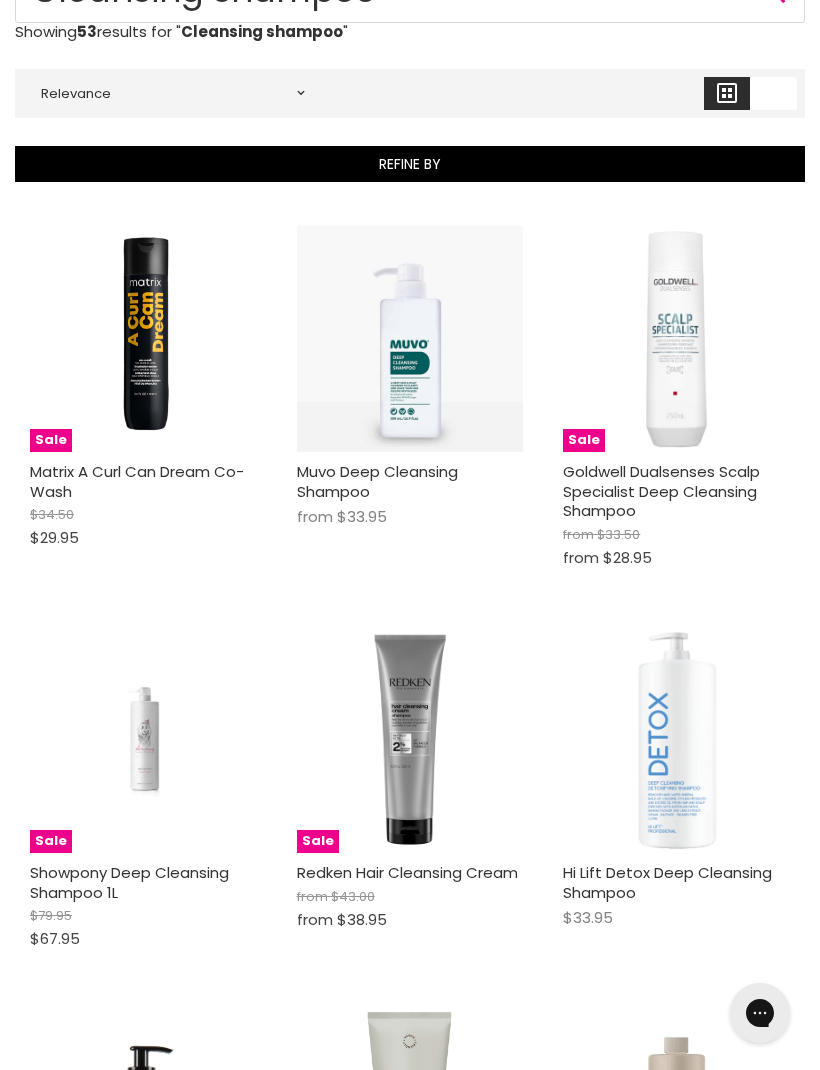 scroll, scrollTop: 0, scrollLeft: 0, axis: both 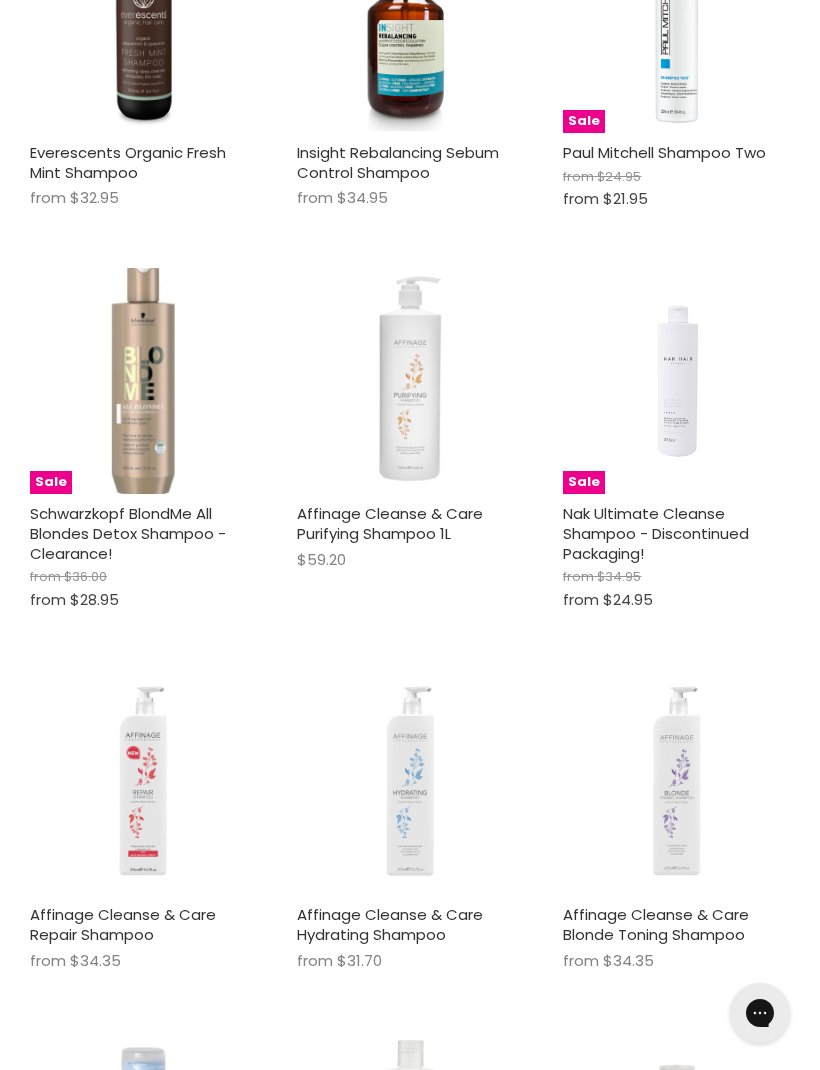 click on "Nak Ultimate Cleanse Shampoo - Discontinued Packaging!" at bounding box center (656, 533) 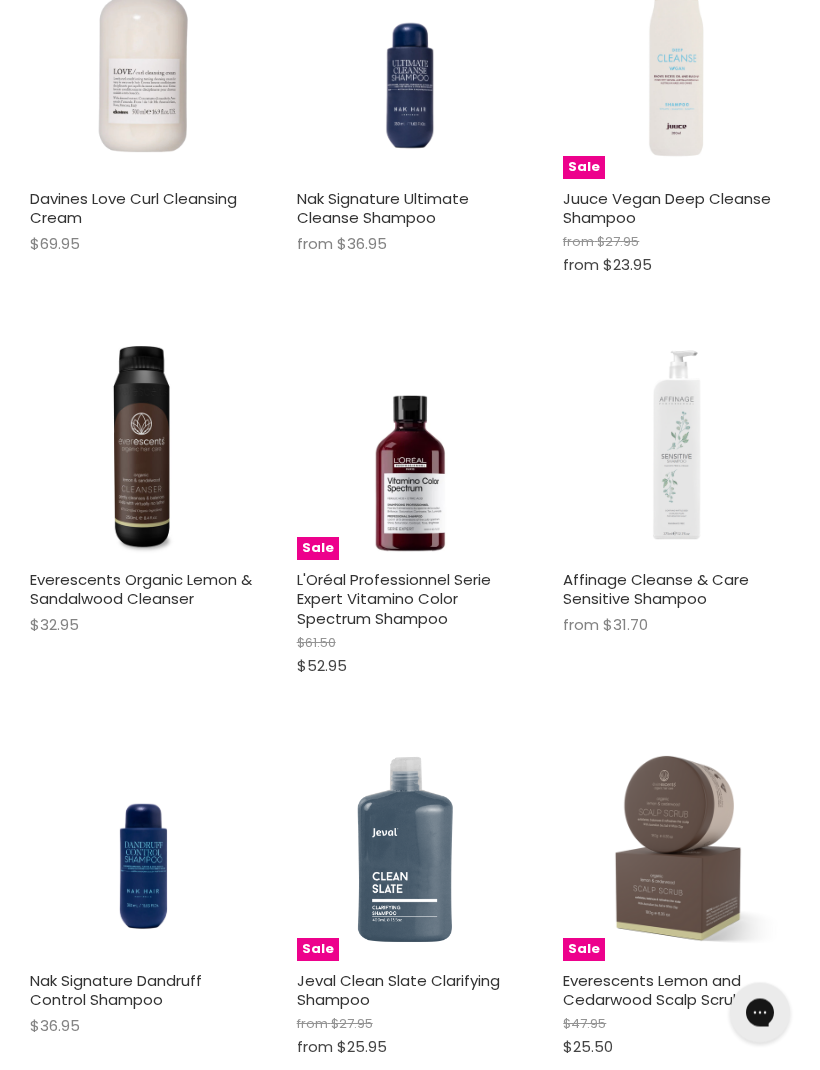 scroll, scrollTop: 2525, scrollLeft: 0, axis: vertical 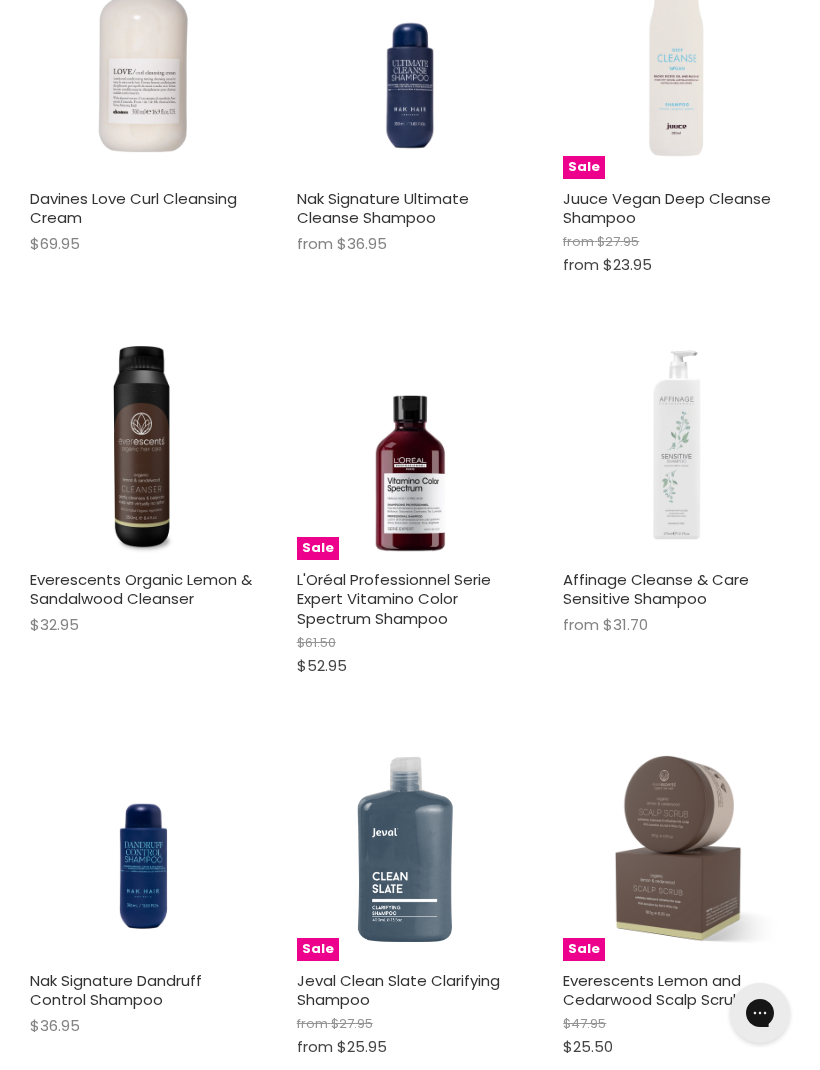 click on "Juuce Vegan Deep Cleanse Shampoo" at bounding box center (667, 208) 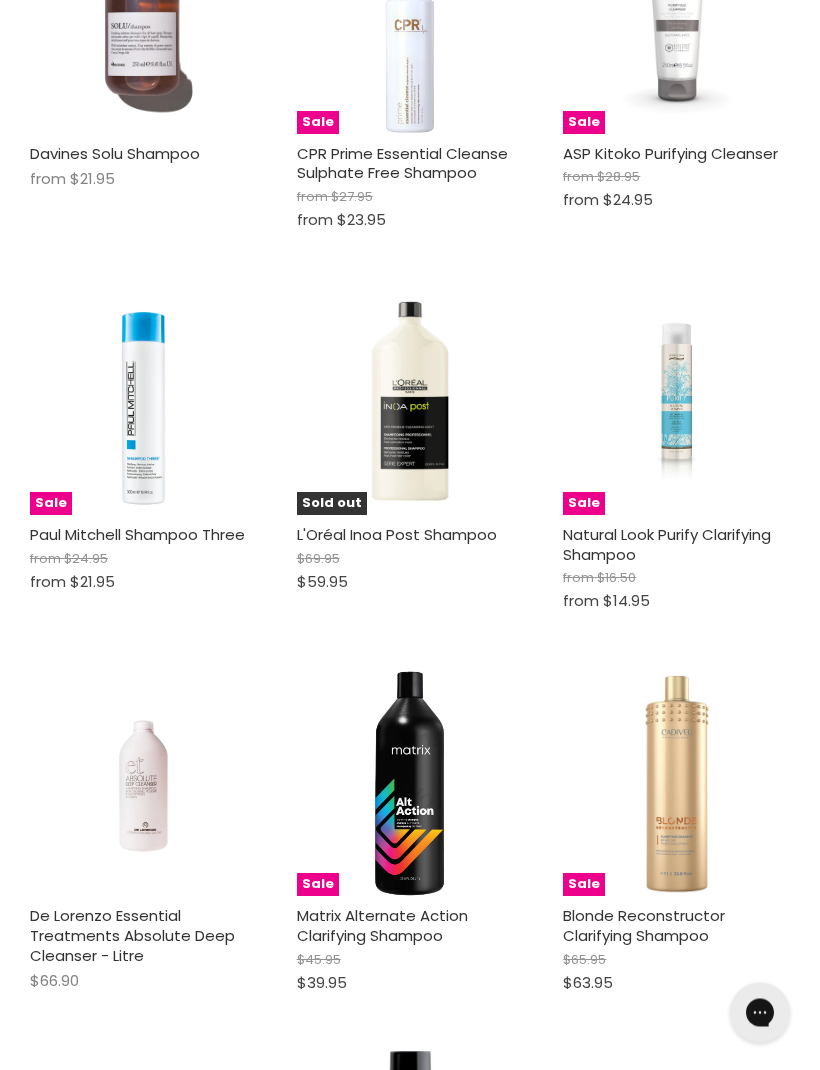 scroll, scrollTop: 5237, scrollLeft: 0, axis: vertical 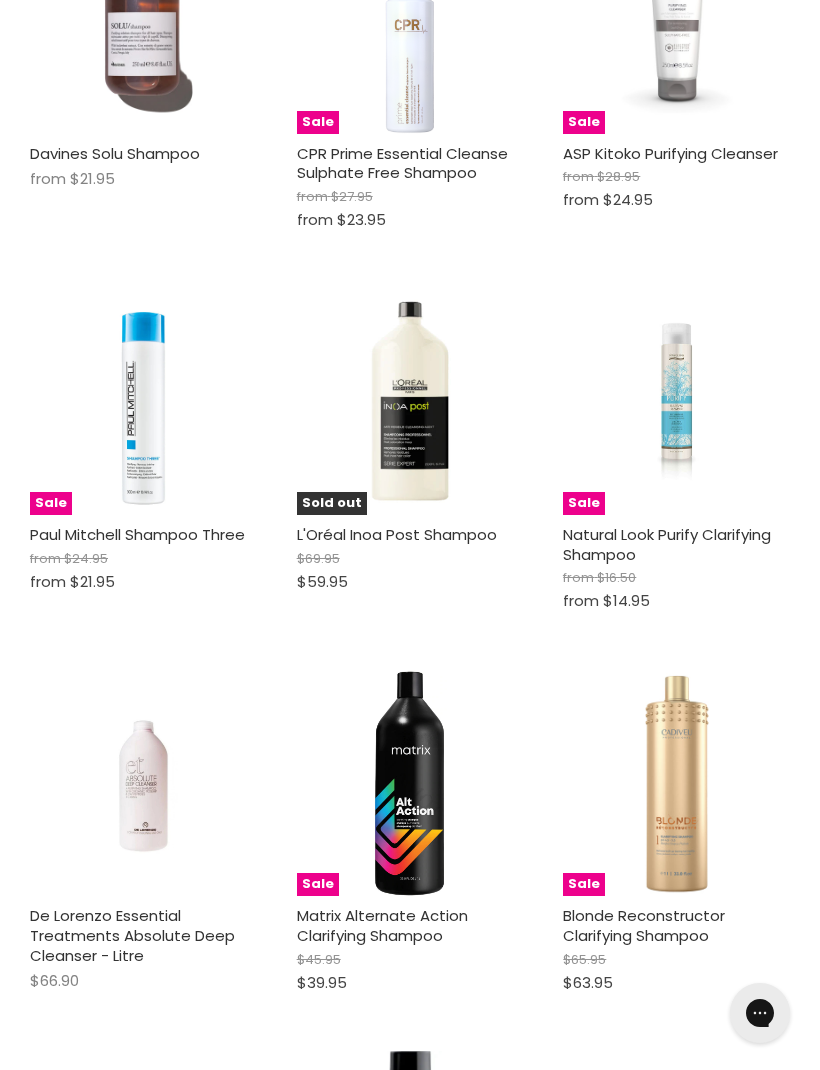 click on "Natural Look Purify Clarifying Shampoo from   $16.50 from   $14.95 Natural Look" at bounding box center (676, 577) 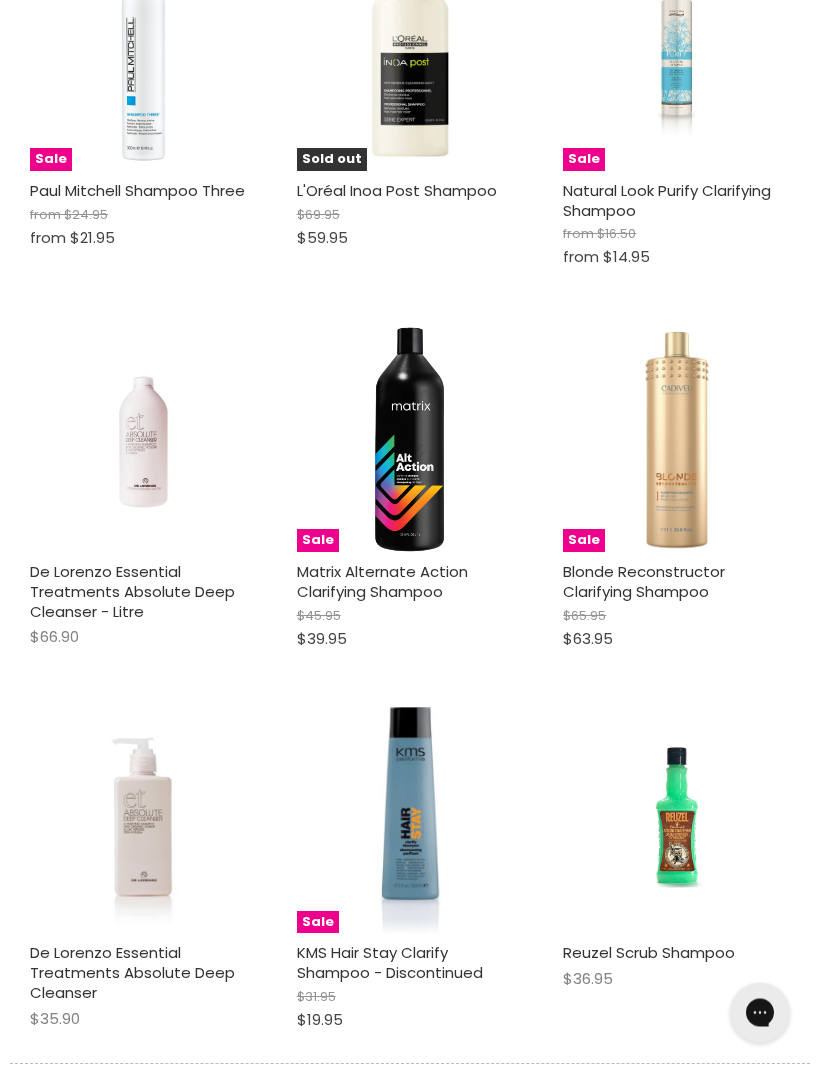 scroll, scrollTop: 5583, scrollLeft: 0, axis: vertical 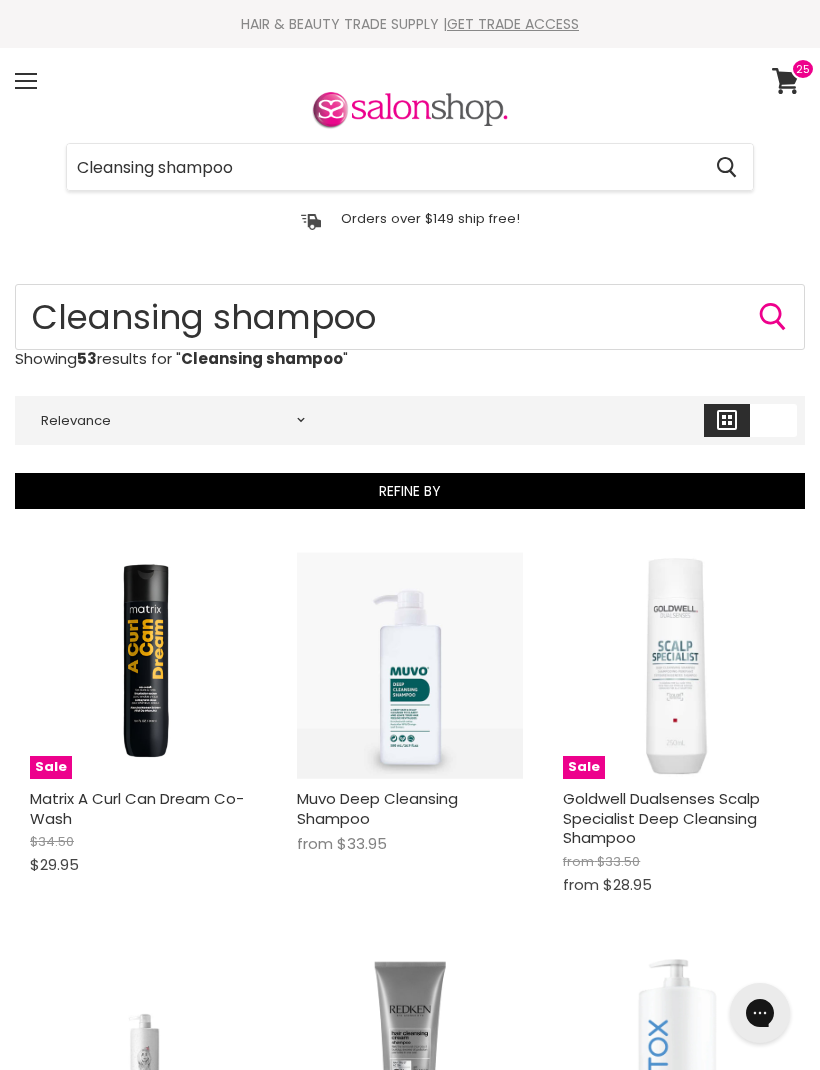 click 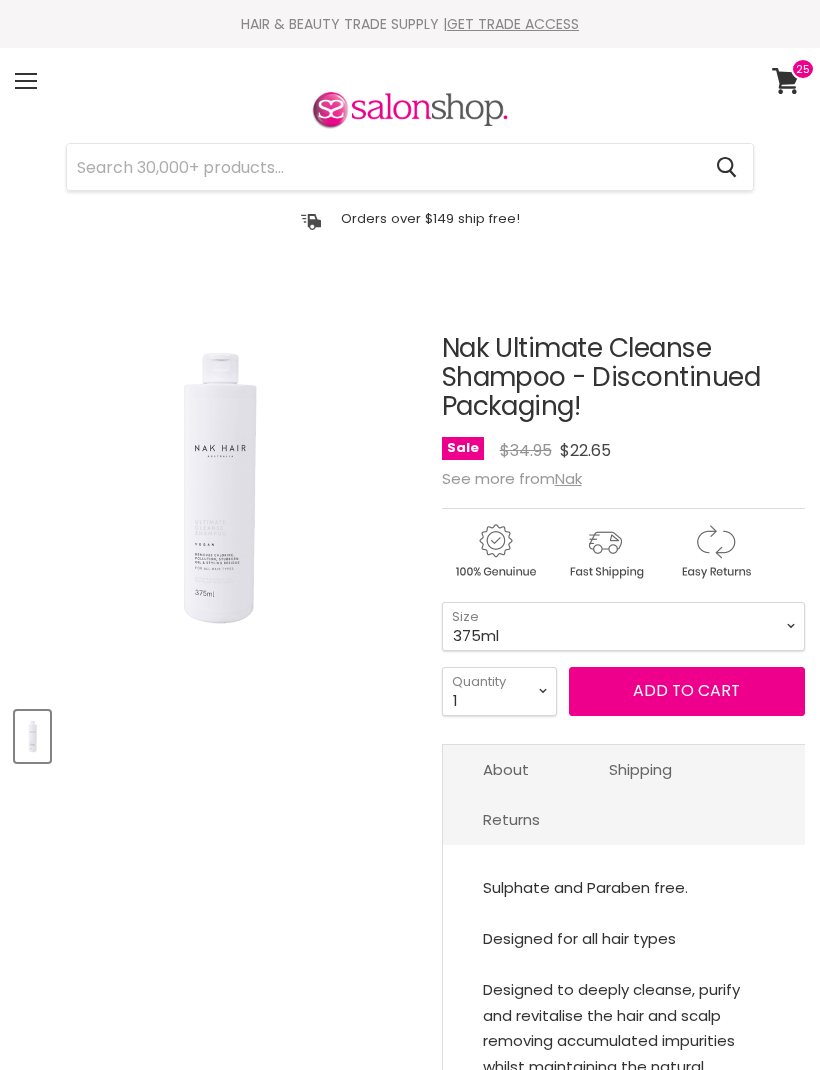 scroll, scrollTop: 0, scrollLeft: 0, axis: both 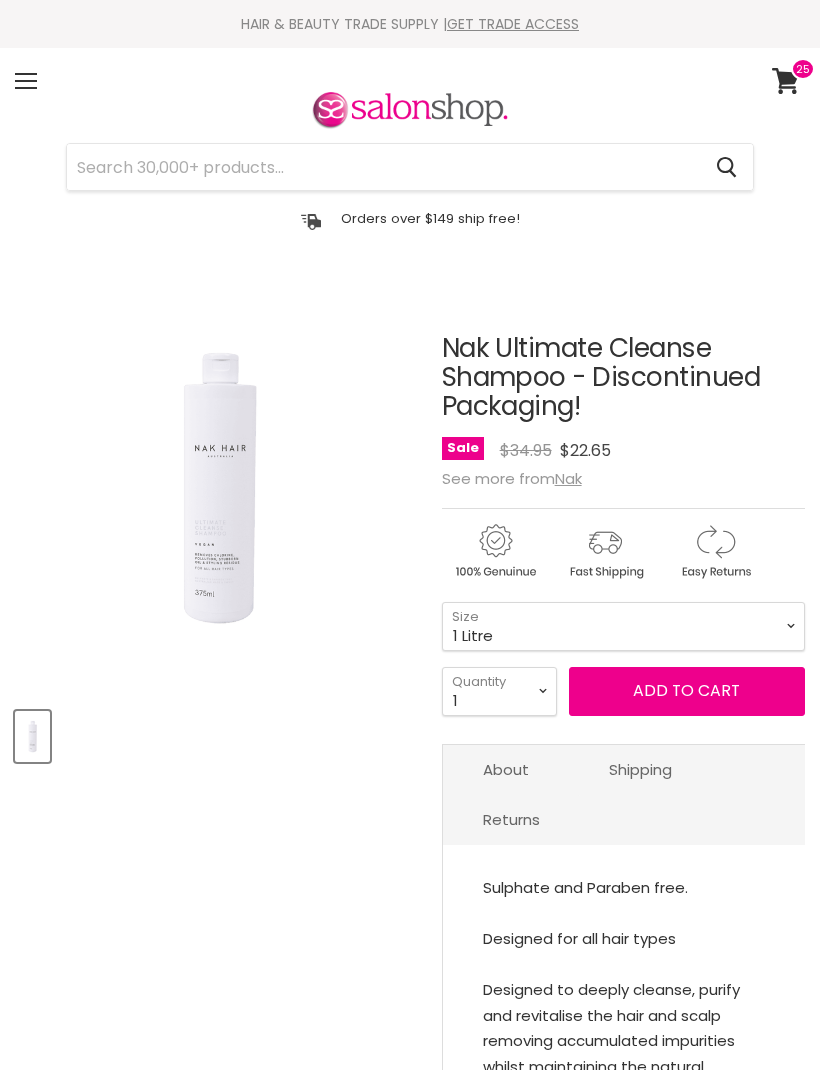 select on "1 Litre" 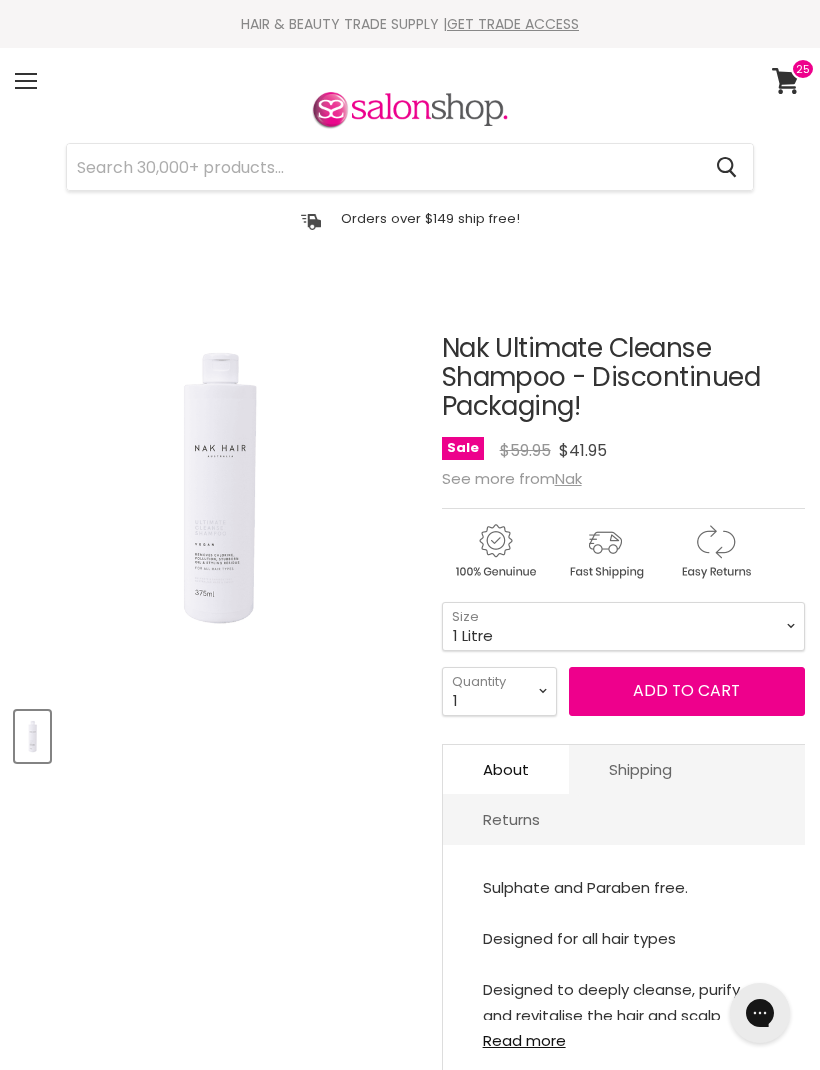 scroll, scrollTop: 0, scrollLeft: 0, axis: both 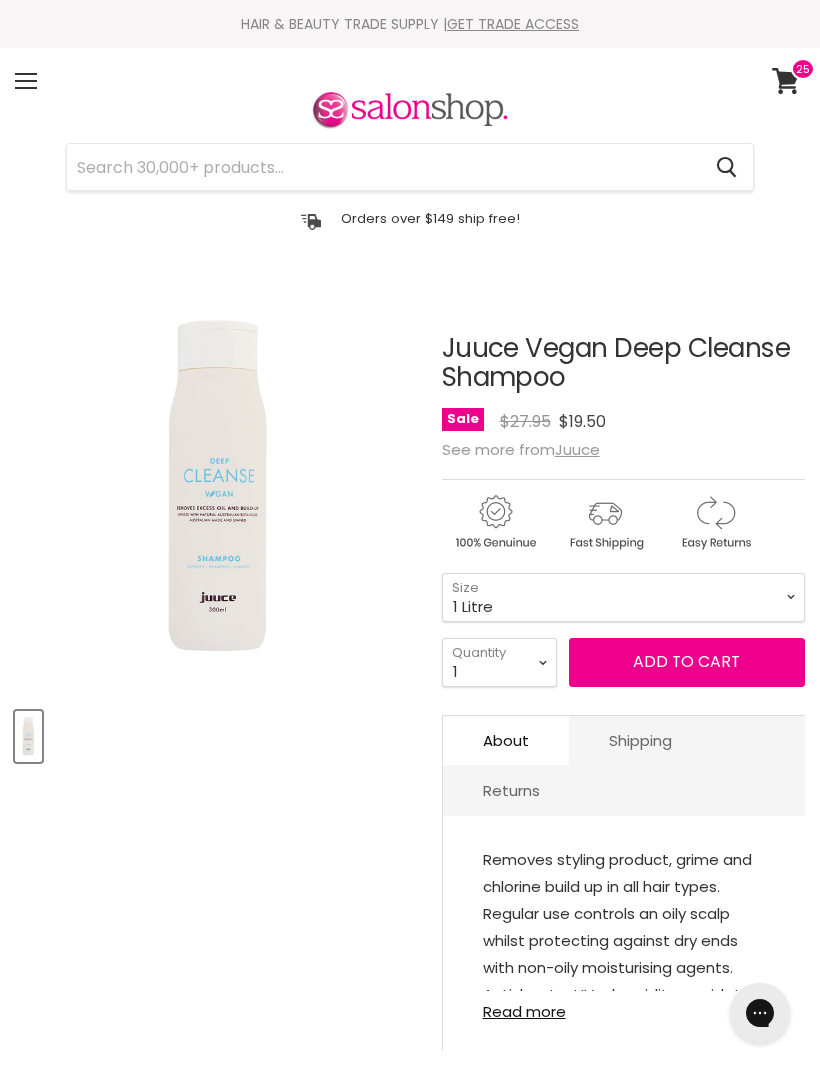 select on "1 Litre" 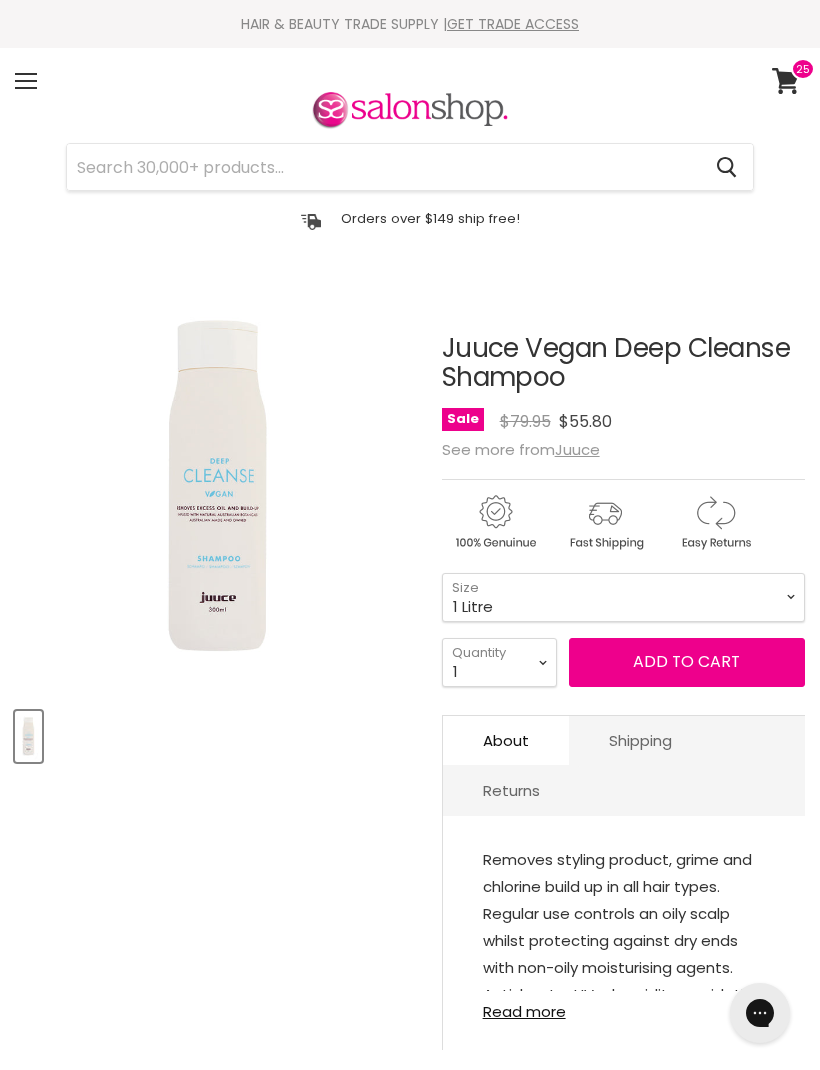 scroll, scrollTop: 0, scrollLeft: 0, axis: both 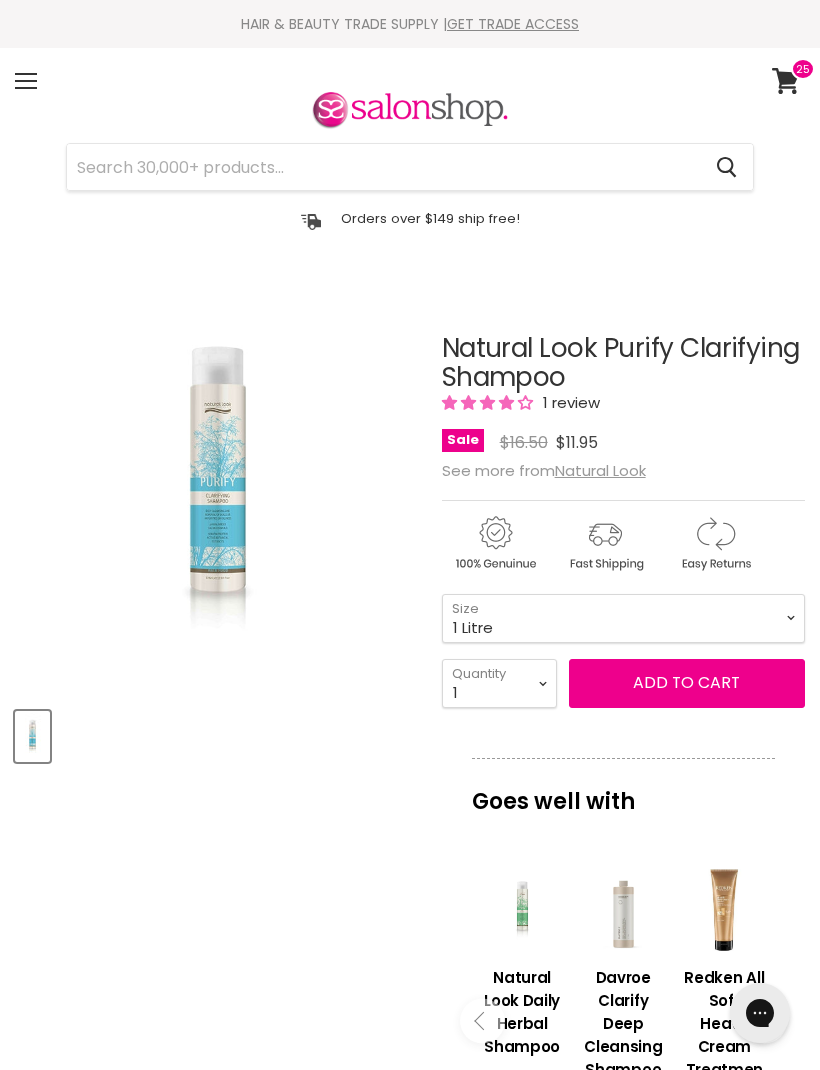 select on "1 Litre" 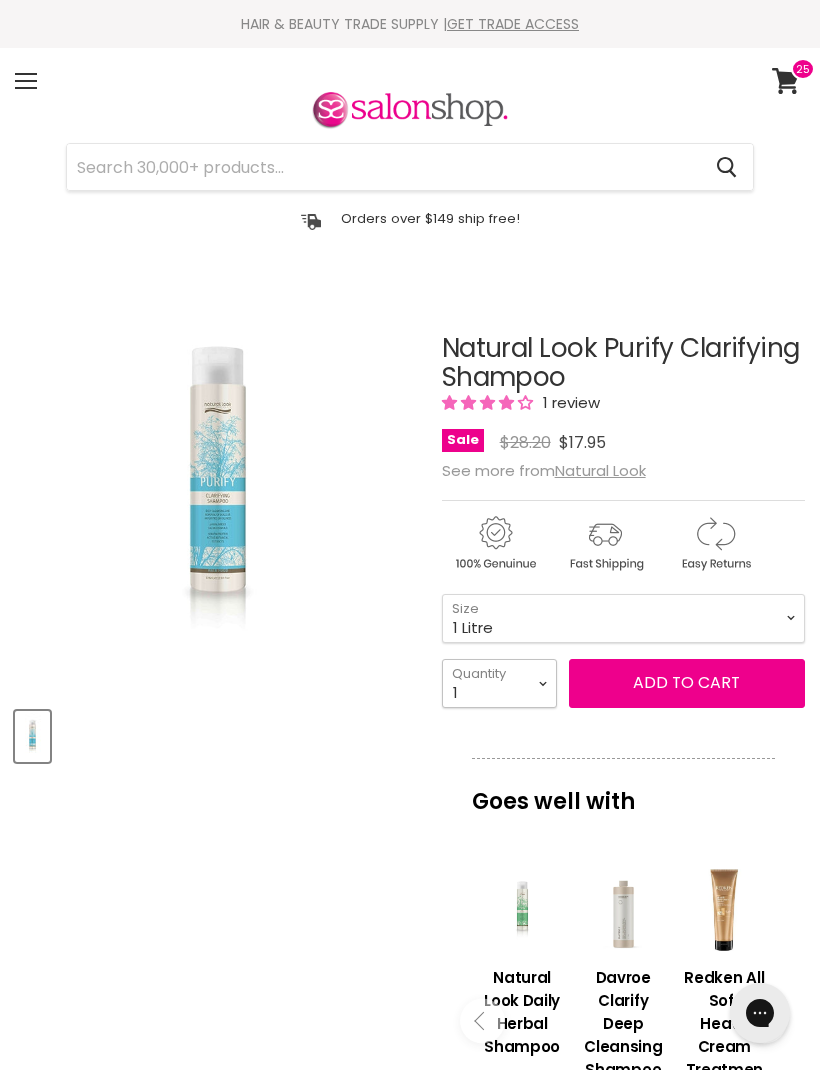click on "1
2
3
4
5
6
7
8
9
10+" at bounding box center [499, 683] 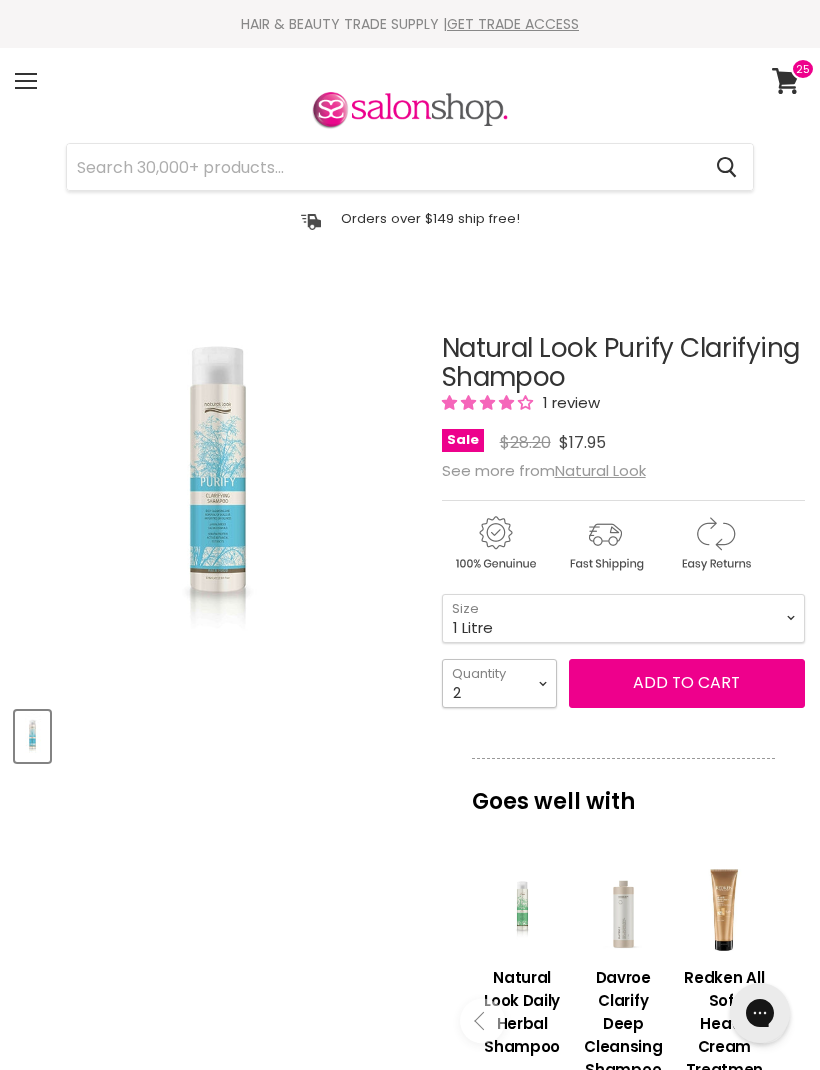 type on "2" 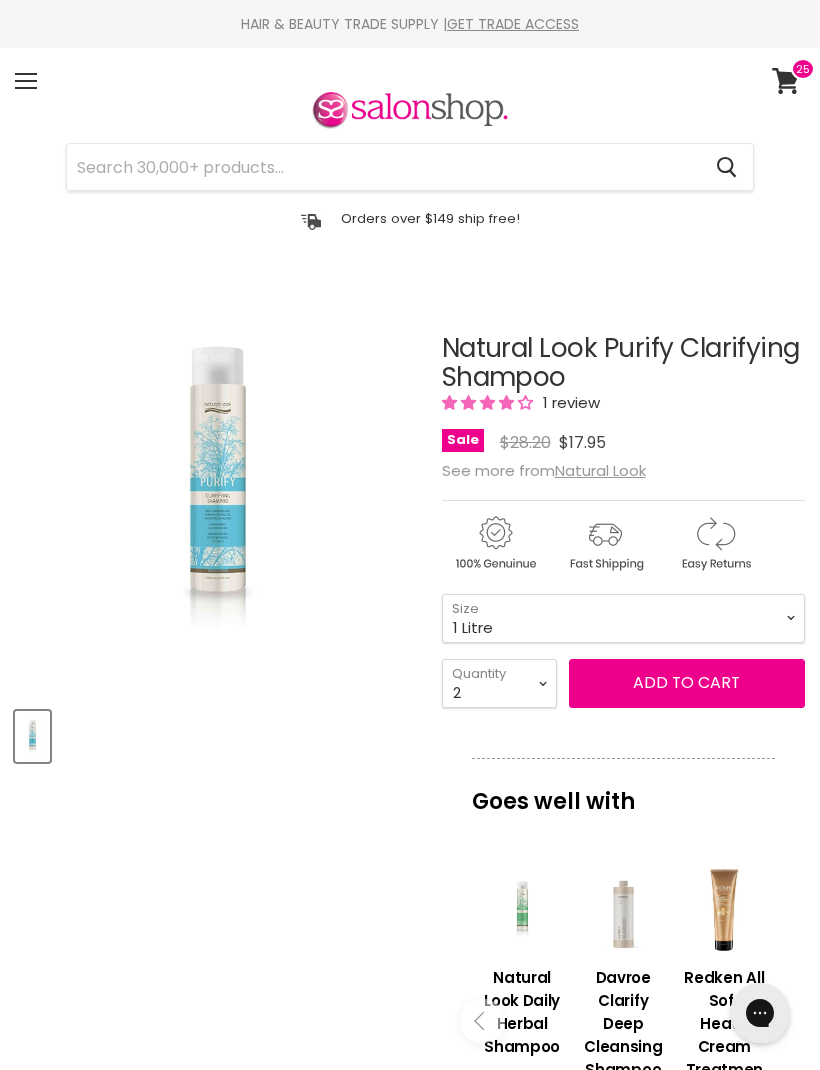 click on "Add to cart" at bounding box center [687, 683] 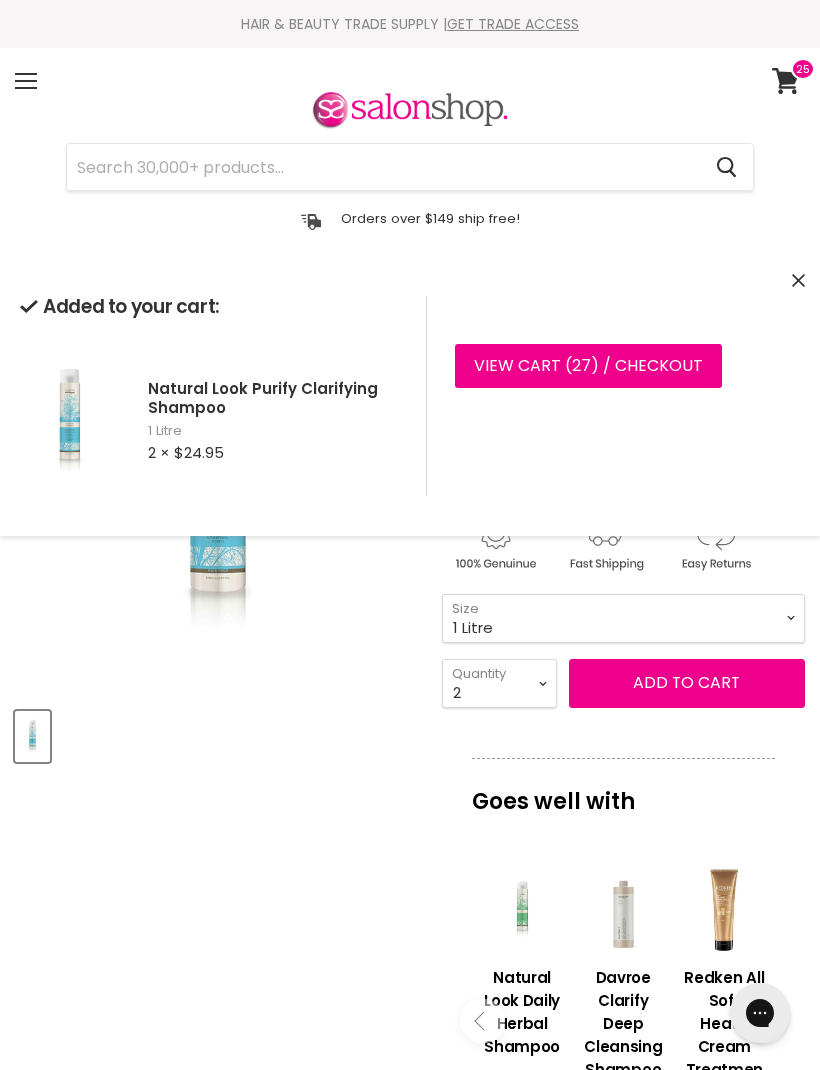 click on "Add to cart" at bounding box center [687, 683] 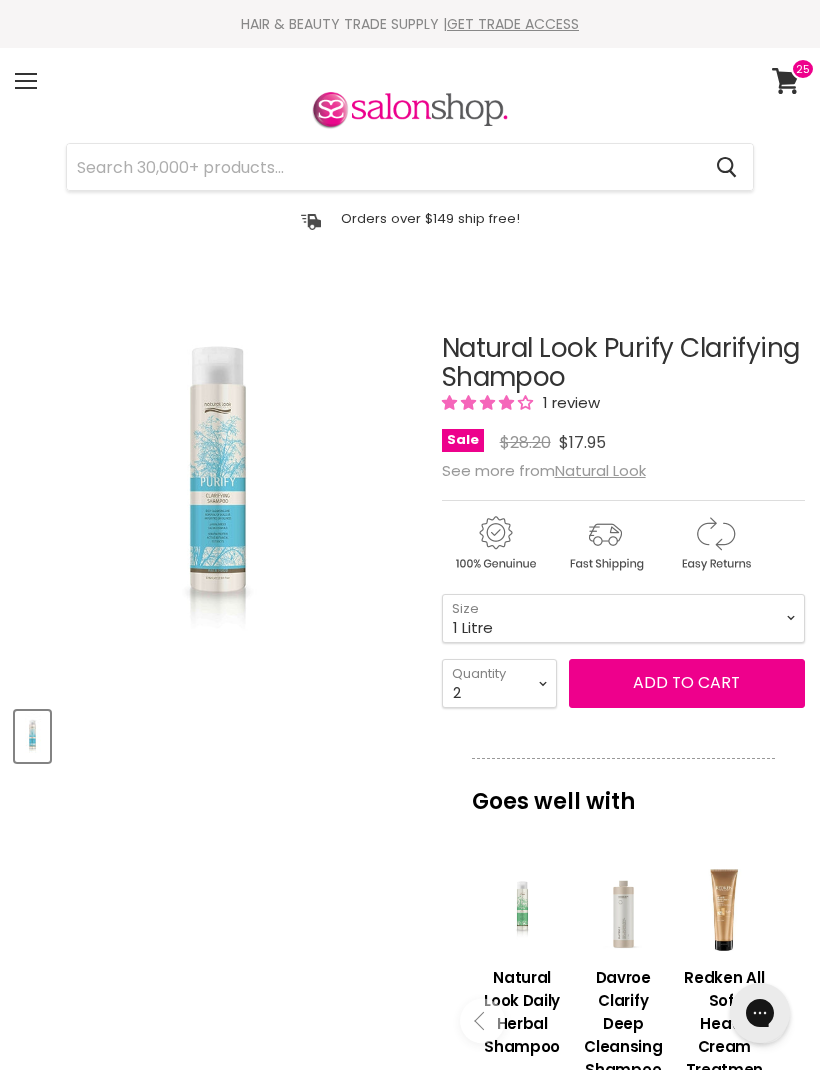 click on "Click or scroll to zoom
Tap or pinch to zoom
Natural Look Purify Clarifying Shampoo
1 review" at bounding box center (410, 965) 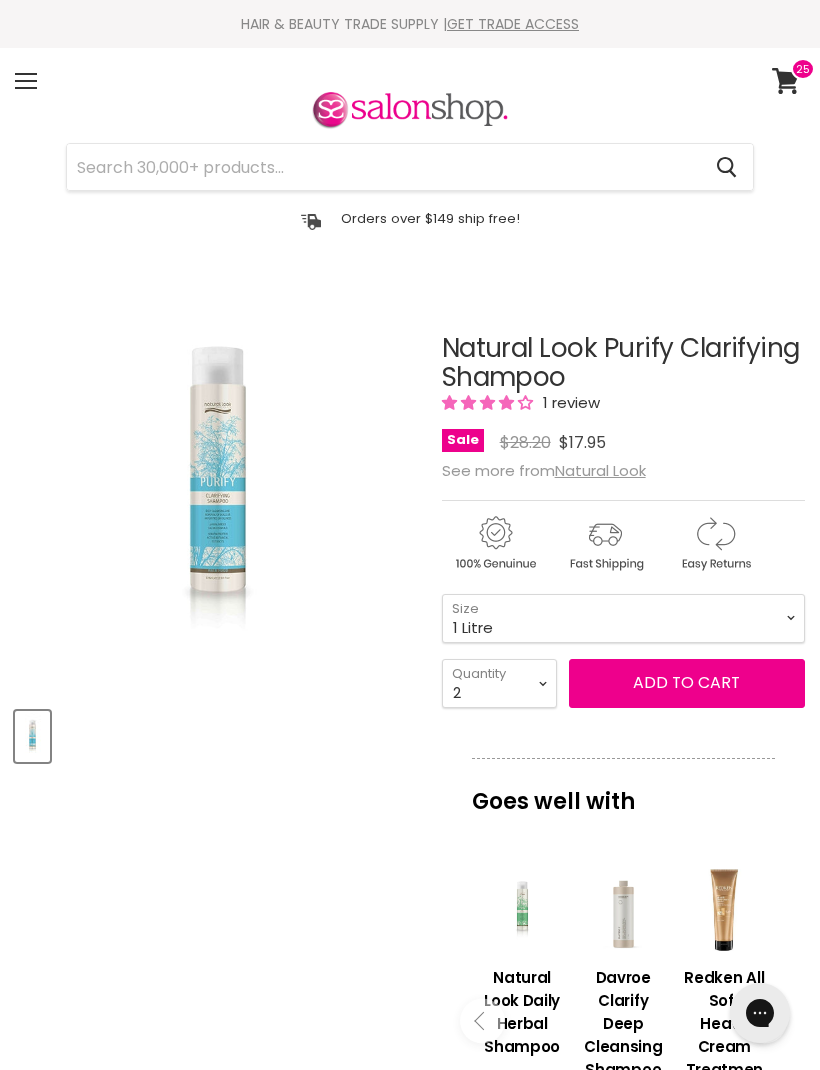 click on "Click or scroll to zoom
Tap or pinch to zoom
Natural Look Purify Clarifying Shampoo
1 review" at bounding box center [410, 965] 